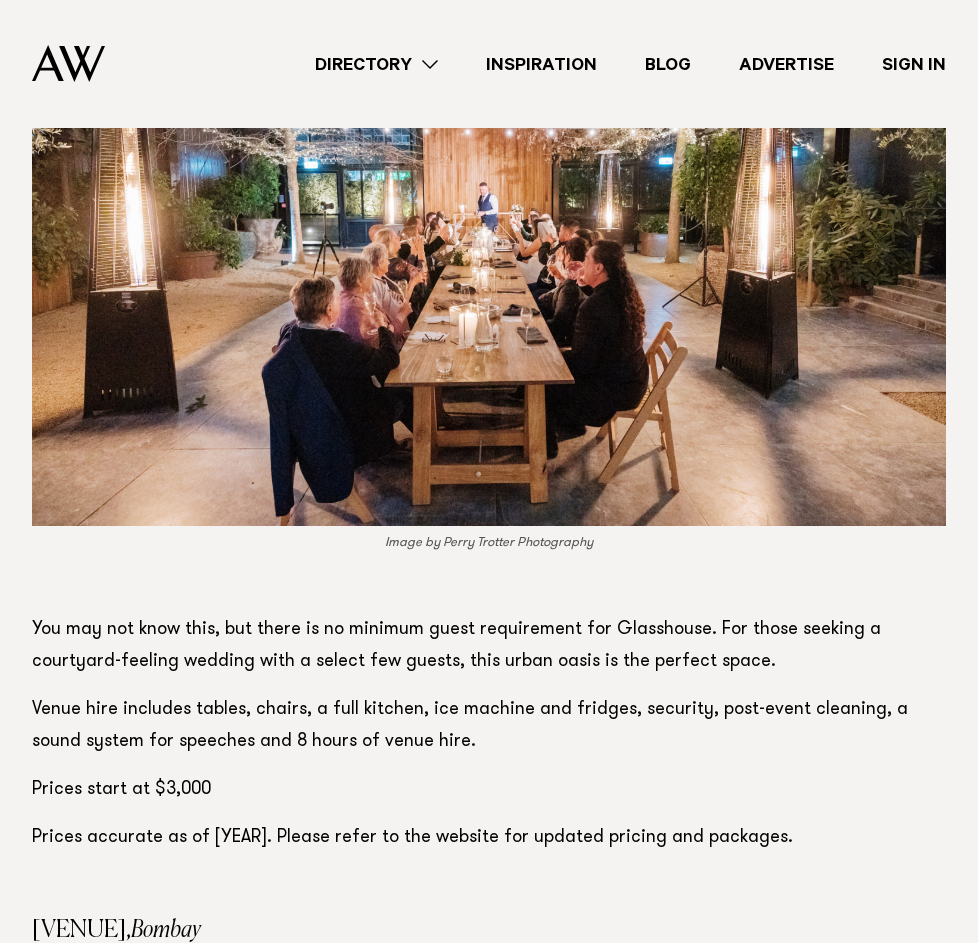 scroll, scrollTop: 15077, scrollLeft: 0, axis: vertical 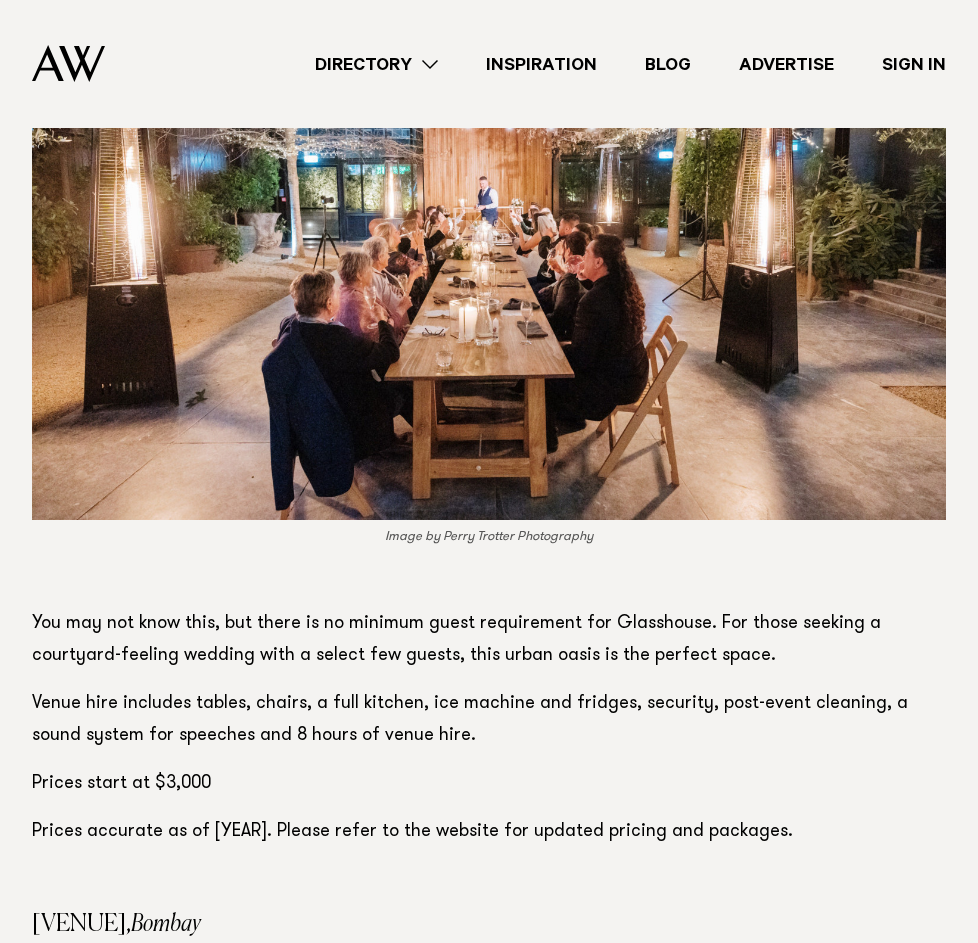 click on "You may not know this, but there is no minimum guest requirement for Glasshouse. For those seeking a courtyard-feeling wedding with a select few guests, this urban oasis is the perfect space." at bounding box center [489, 640] 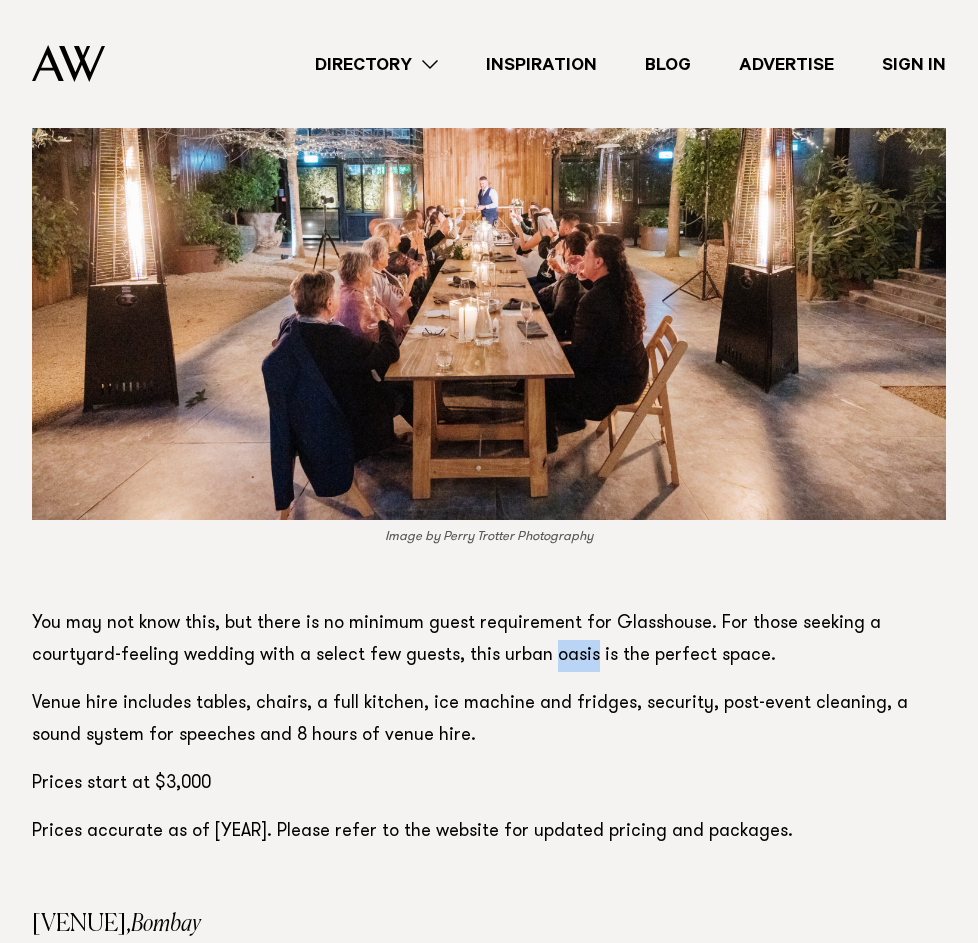 click on "You may not know this, but there is no minimum guest requirement for Glasshouse. For those seeking a courtyard-feeling wedding with a select few guests, this urban oasis is the perfect space." at bounding box center [489, 640] 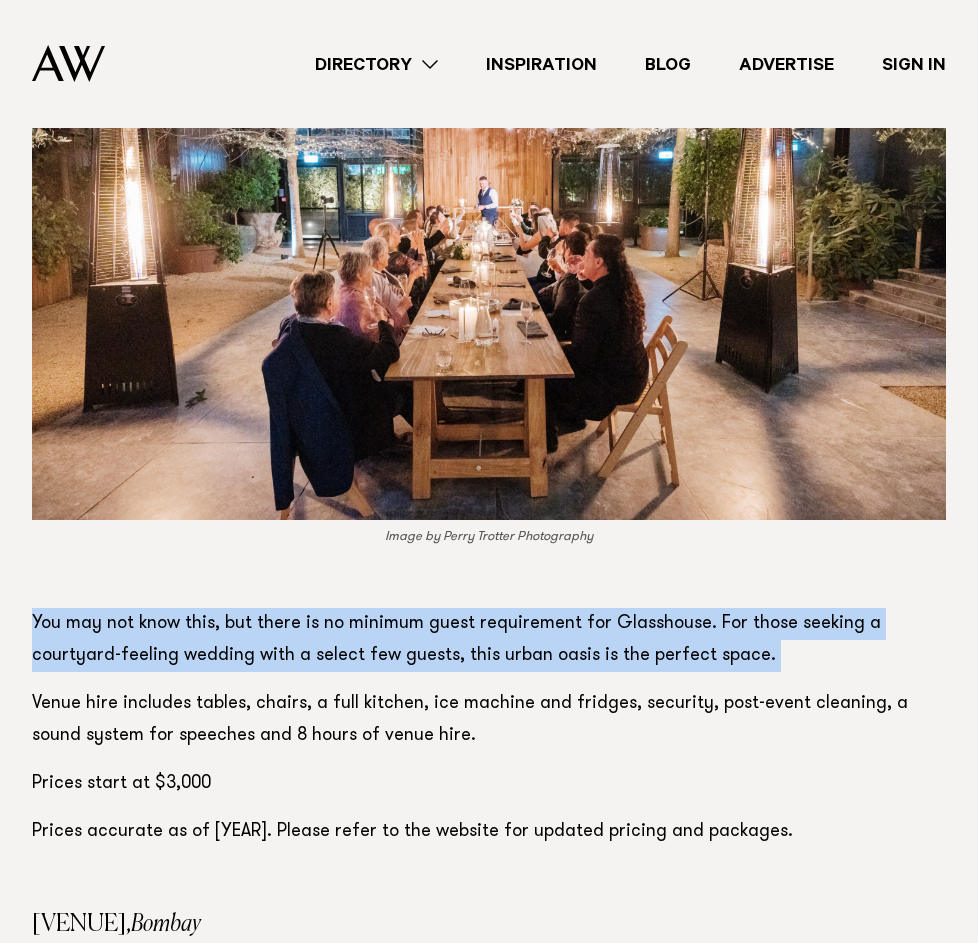 click on "You may not know this, but there is no minimum guest requirement for Glasshouse. For those seeking a courtyard-feeling wedding with a select few guests, this urban oasis is the perfect space." at bounding box center (489, 640) 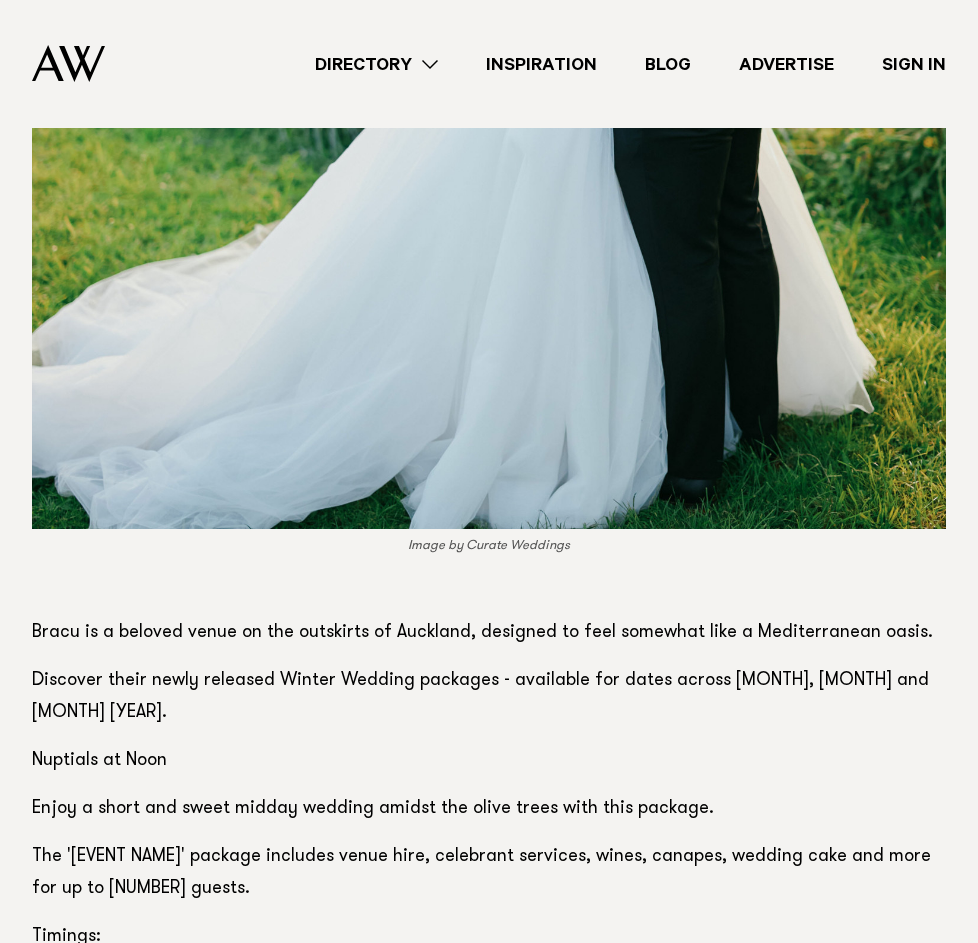 scroll, scrollTop: 16761, scrollLeft: 0, axis: vertical 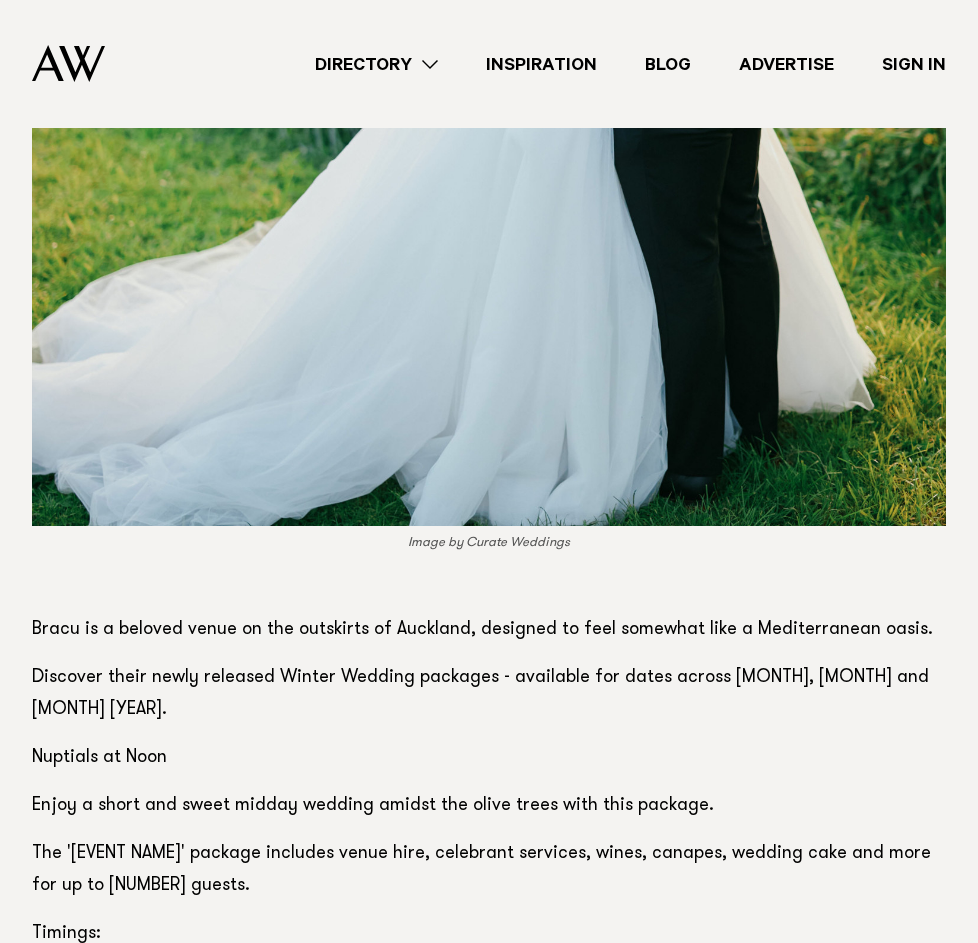 click on "Table of contents
What is a micro wedding? What does a micro wedding day look like? How much does a micro wedding cost? Micro wedding venues in Auckland Cutting down on costs Select an off-peak, mid-week date  Choose a free (or nearly free) venue  Have your wedding at home  Yacht Weddings Potluck Receptions
If you love the idea of an elopement but have too many besties to narrow the guest list down that much, a micro wedding could be the perfect solution for you.  Image by James Simmons
Whether you're looking to cut costs, minimise admin, choose an exotic location or simply spend more time with each guest - a micro wedding is a beautiful way to celebrate your day. First things first. What is a micro wedding? Typically, a micro wedding is an intimate celebration with between 10 and 30 guests. It's a modern term for a concept as old as time itself - celebrating with a select few of your favourite people." at bounding box center [489, 1448] 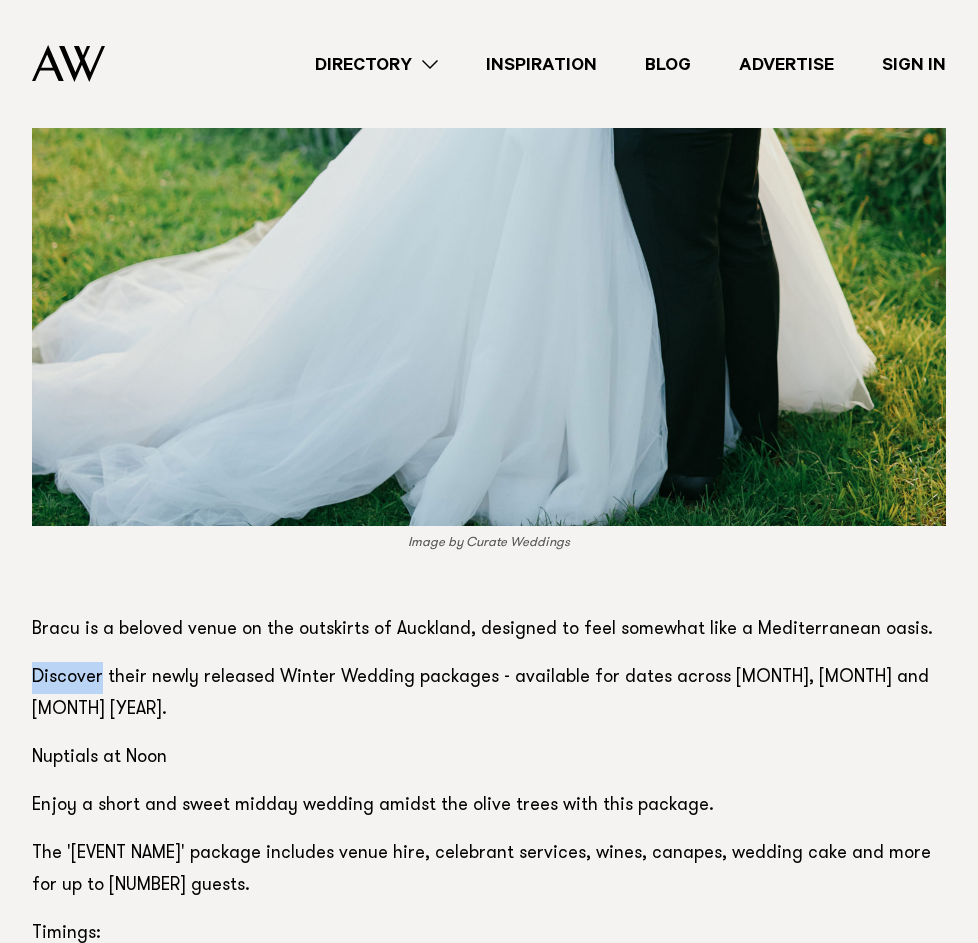 click on "Table of contents
What is a micro wedding? What does a micro wedding day look like? How much does a micro wedding cost? Micro wedding venues in Auckland Cutting down on costs Select an off-peak, mid-week date  Choose a free (or nearly free) venue  Have your wedding at home  Yacht Weddings Potluck Receptions
If you love the idea of an elopement but have too many besties to narrow the guest list down that much, a micro wedding could be the perfect solution for you.  Image by James Simmons
Whether you're looking to cut costs, minimise admin, choose an exotic location or simply spend more time with each guest - a micro wedding is a beautiful way to celebrate your day. First things first. What is a micro wedding? Typically, a micro wedding is an intimate celebration with between 10 and 30 guests. It's a modern term for a concept as old as time itself - celebrating with a select few of your favourite people." at bounding box center [489, 1448] 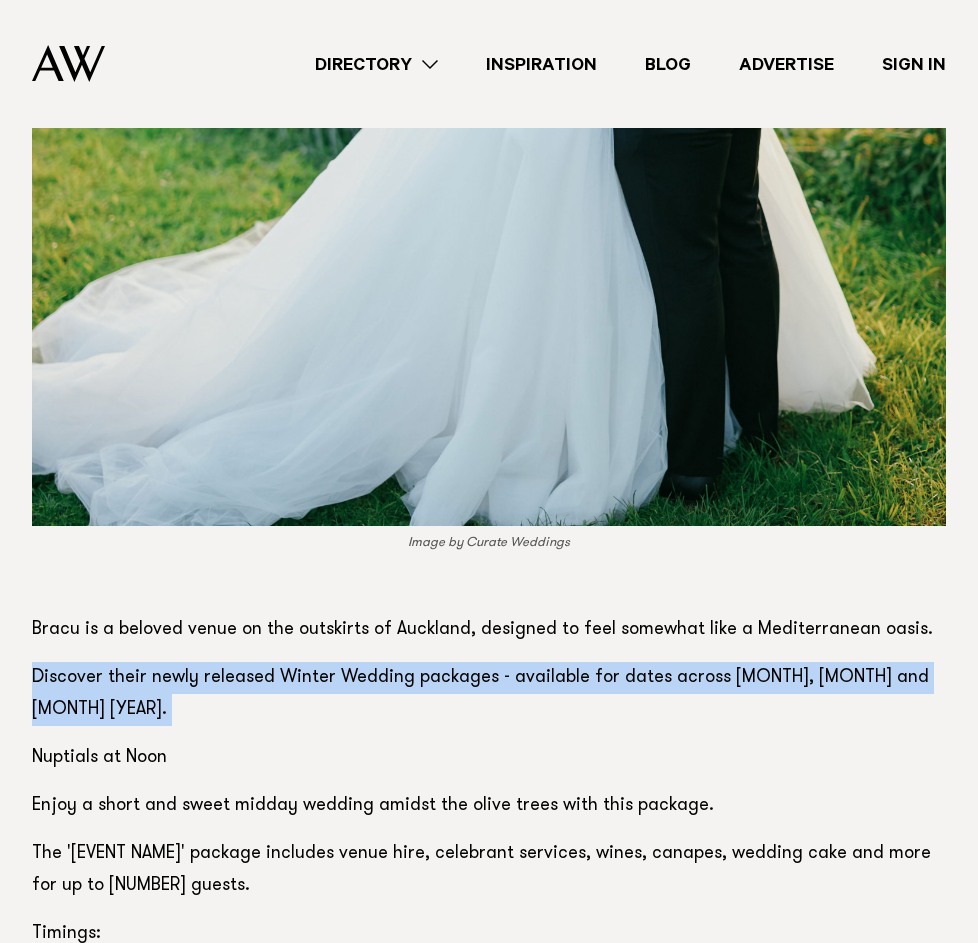 click on "The 'Nuptials at Noon' package includes venue hire, celebrant services, wines, canapes, wedding cake and more for up to 30 guests." at bounding box center [489, 870] 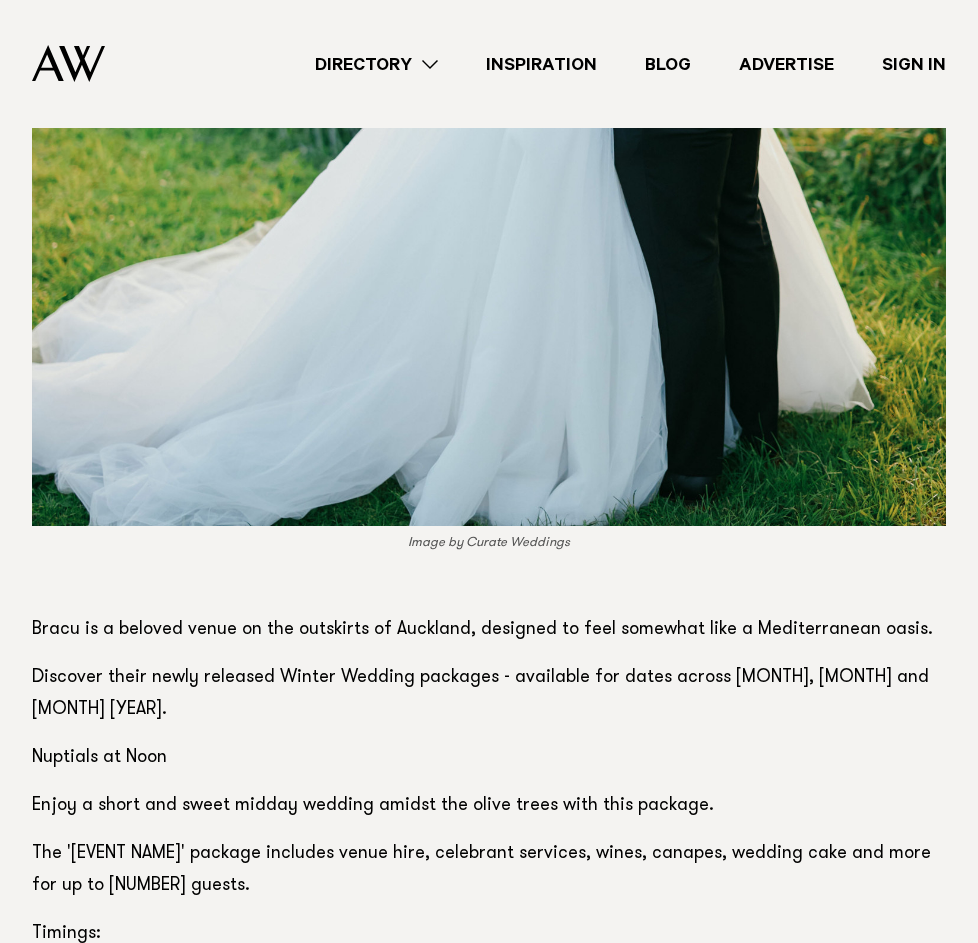 click on "The 'Nuptials at Noon' package includes venue hire, celebrant services, wines, canapes, wedding cake and more for up to 30 guests." at bounding box center (489, 870) 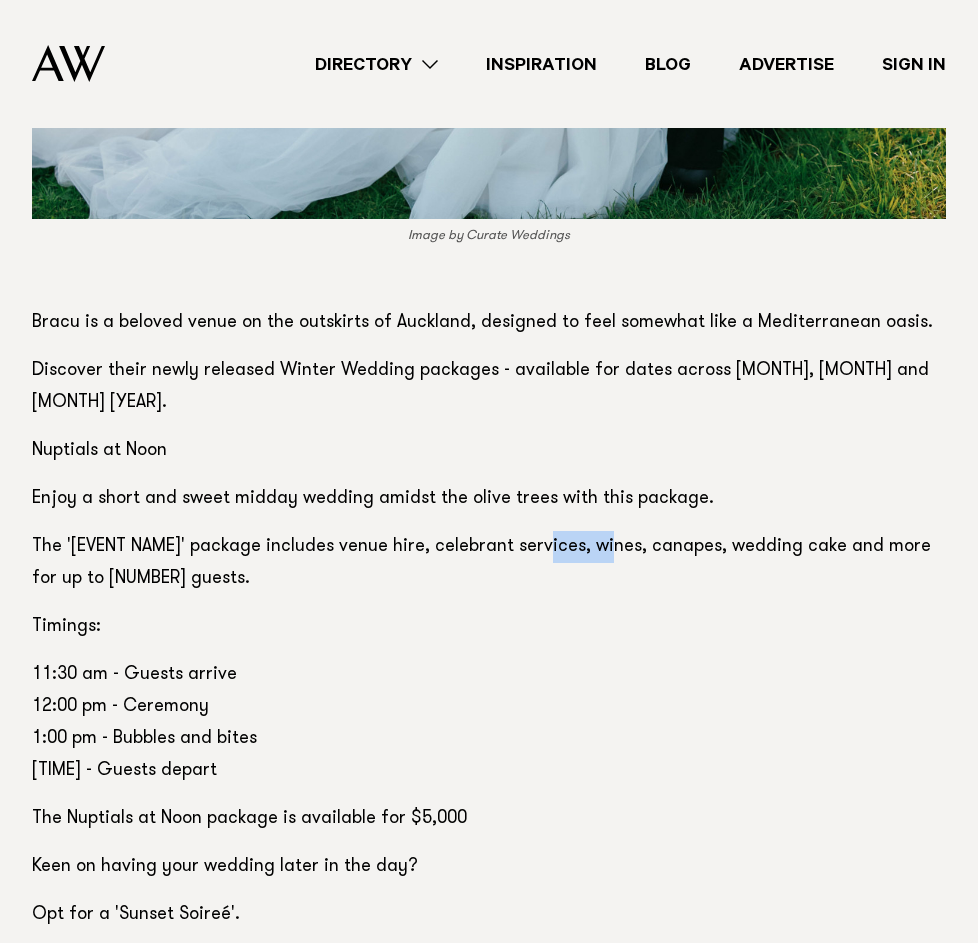 scroll, scrollTop: 17079, scrollLeft: 0, axis: vertical 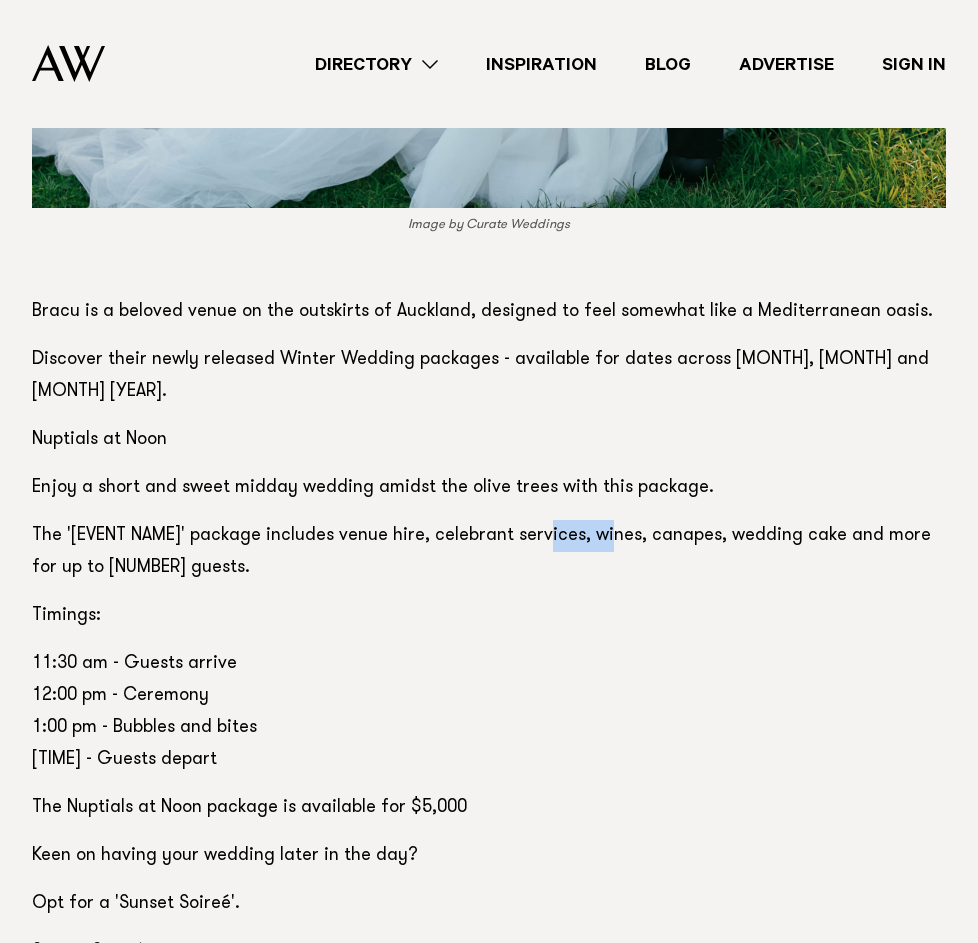 click on "The Nuptials at Noon package is available for $5,000" at bounding box center [489, 808] 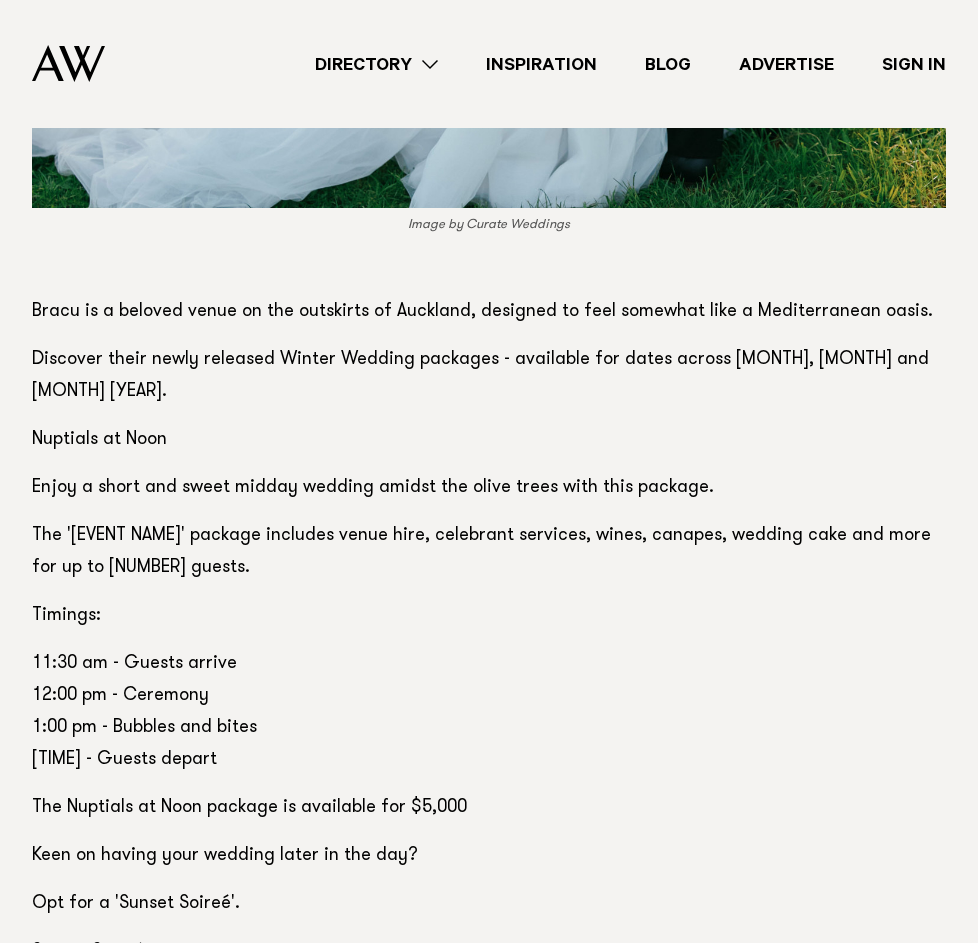 click on "The Nuptials at Noon package is available for $5,000" at bounding box center (489, 808) 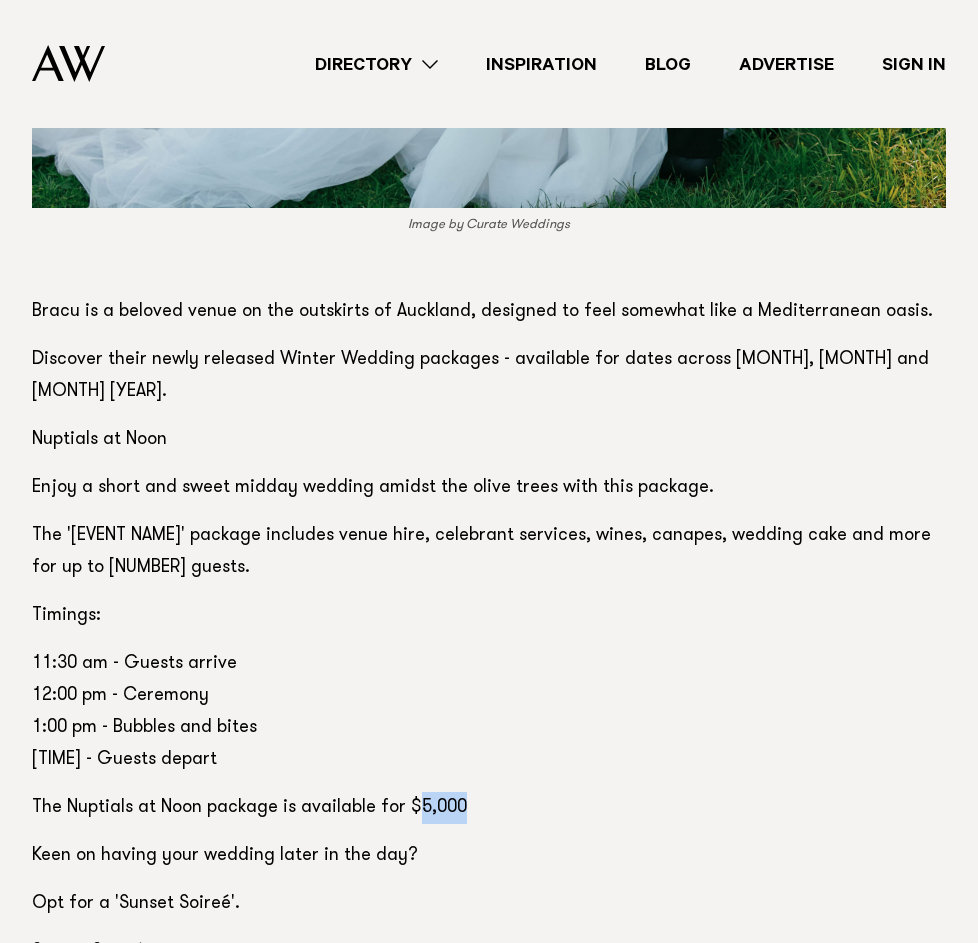 click on "The Nuptials at Noon package is available for $5,000" at bounding box center [489, 808] 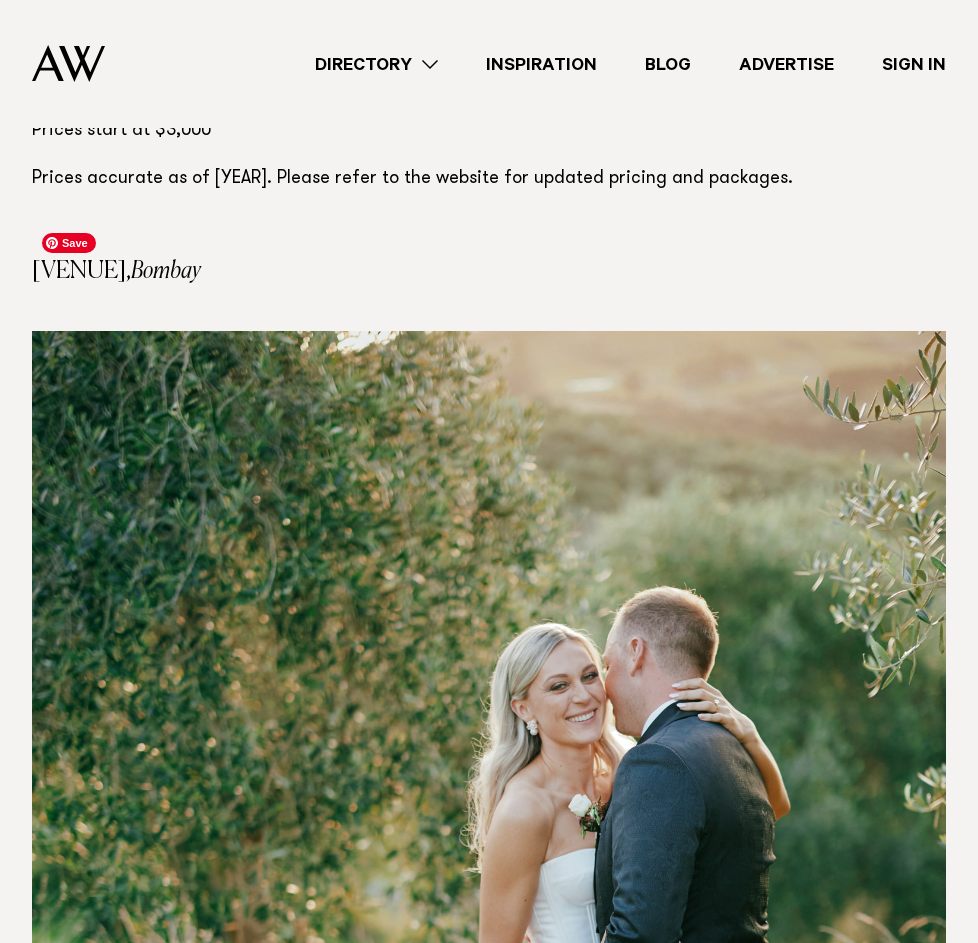 scroll, scrollTop: 15684, scrollLeft: 0, axis: vertical 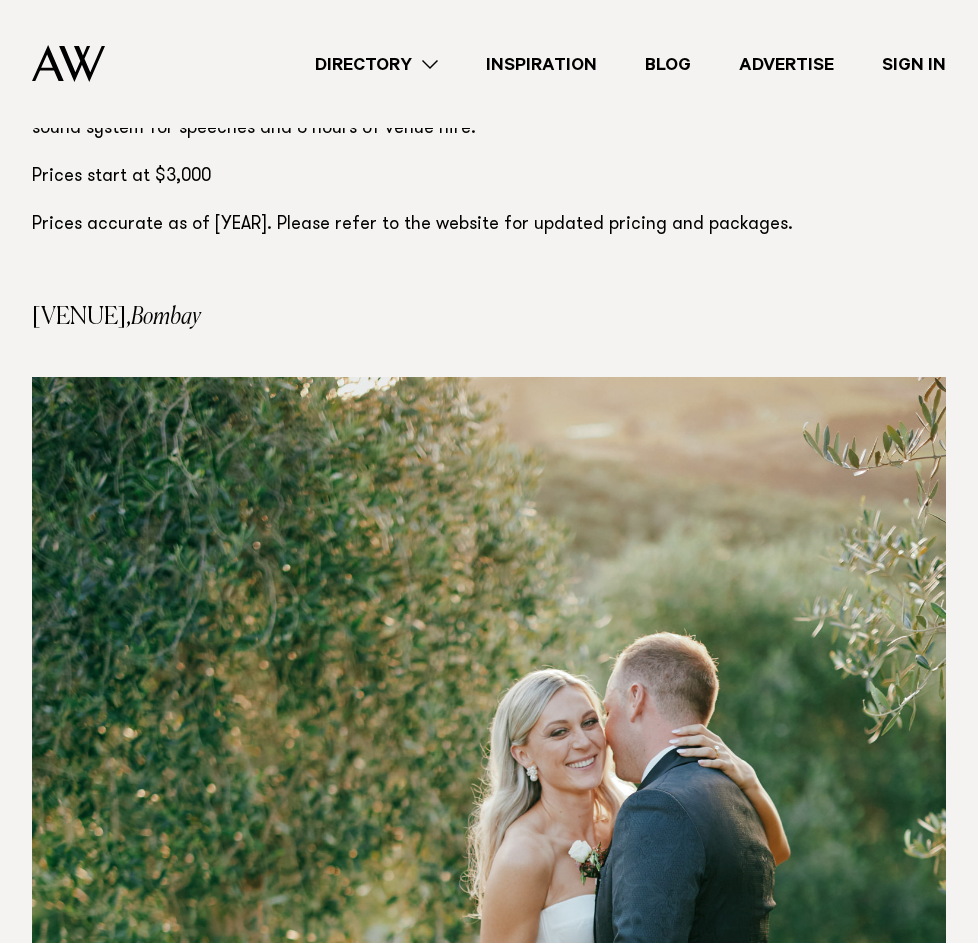 click on "Bracu Estate,  Bombay" at bounding box center [489, 317] 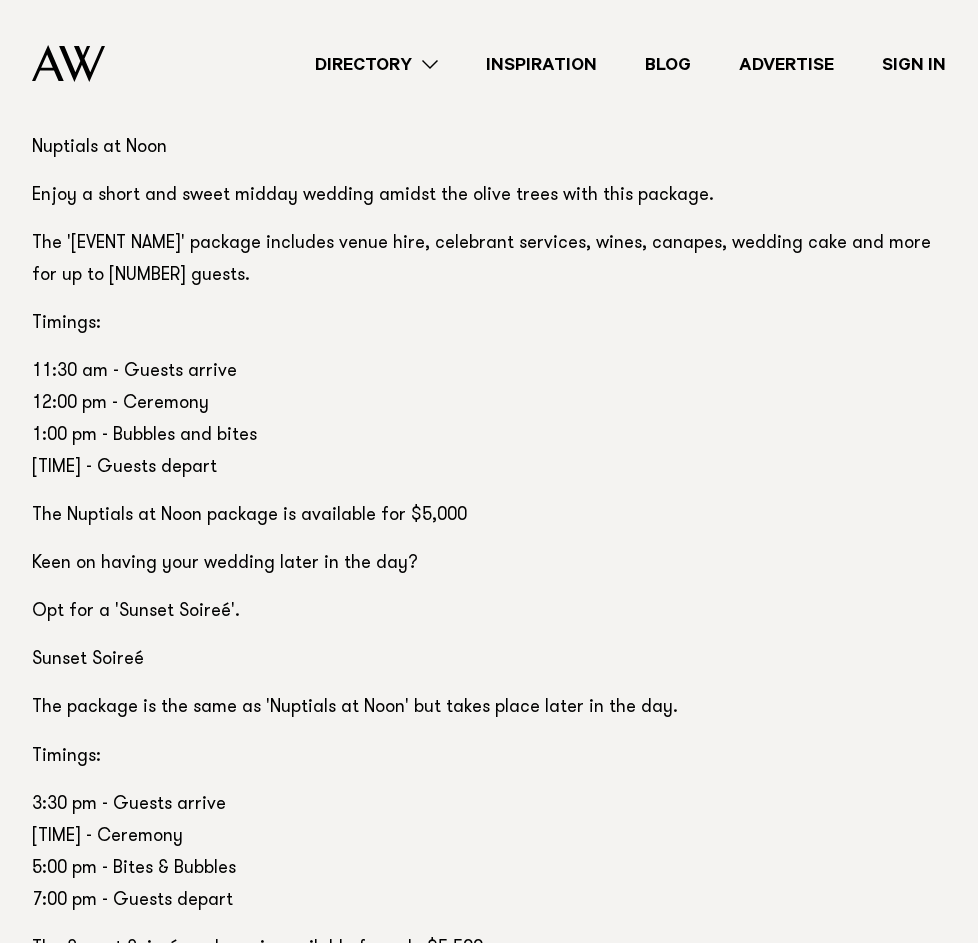 scroll, scrollTop: 17377, scrollLeft: 0, axis: vertical 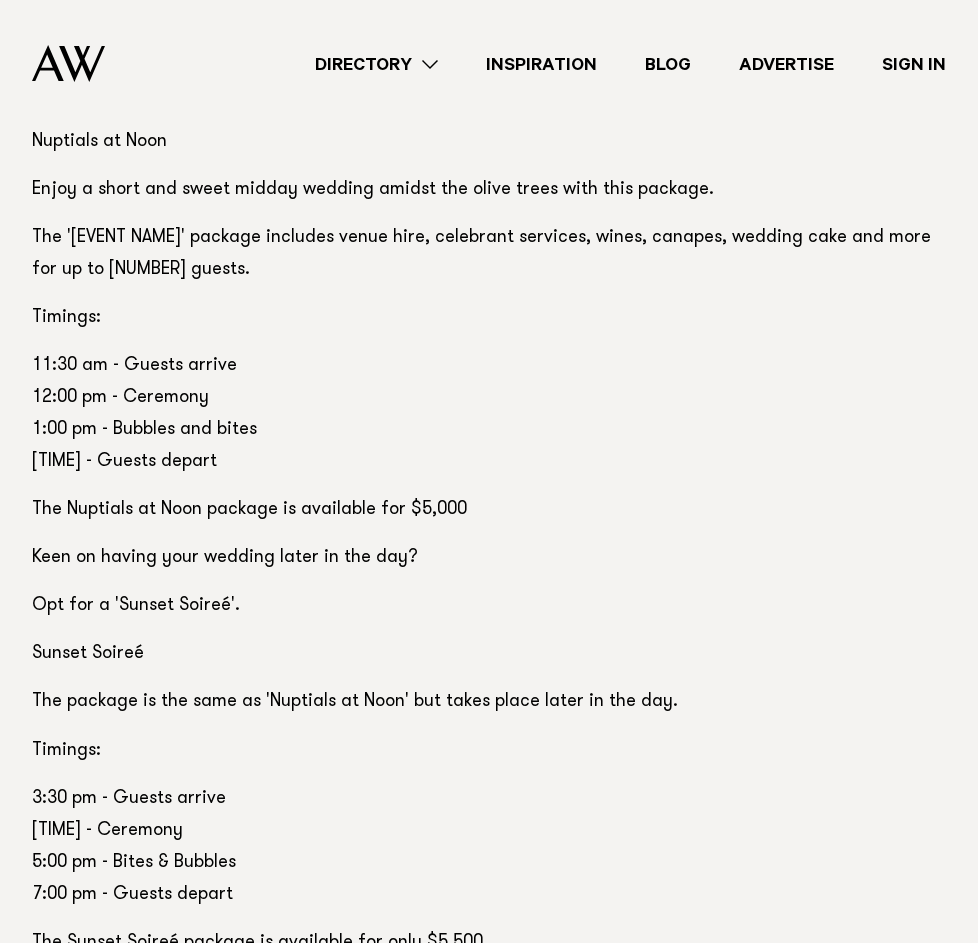 click on "The Nuptials at Noon package is available for $5,000" at bounding box center (489, 510) 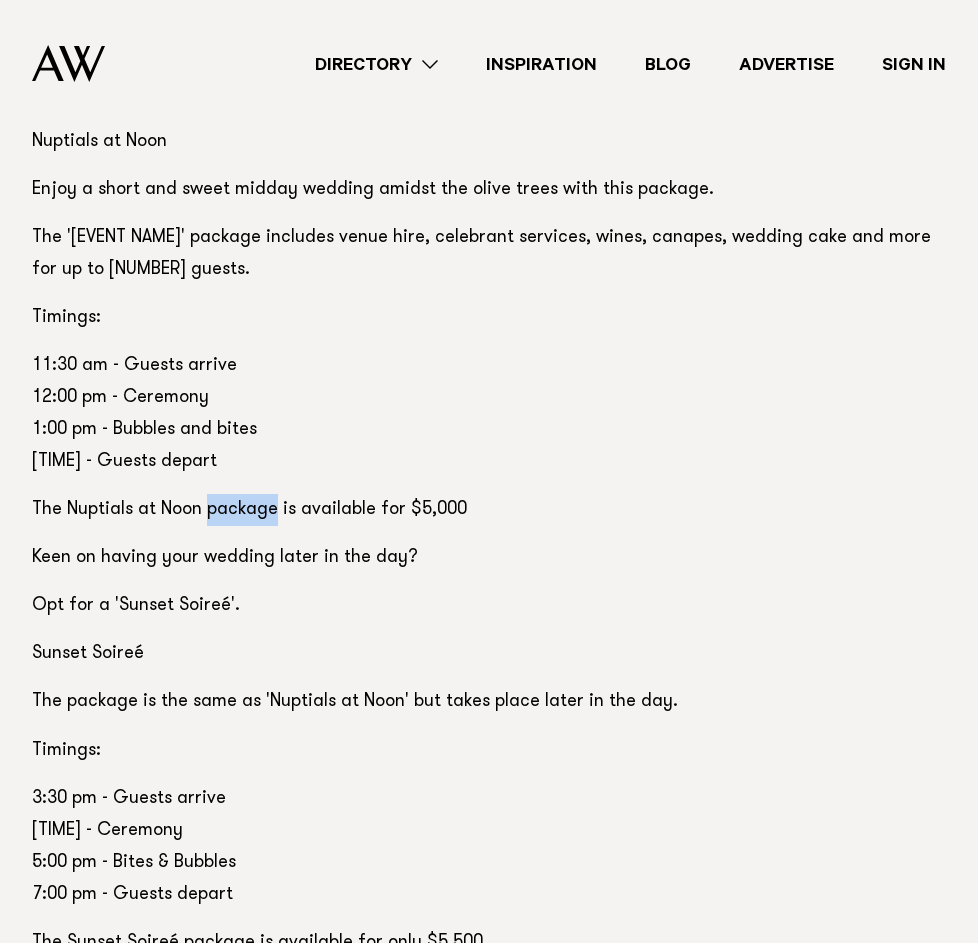 click on "The Nuptials at Noon package is available for $5,000" at bounding box center (489, 510) 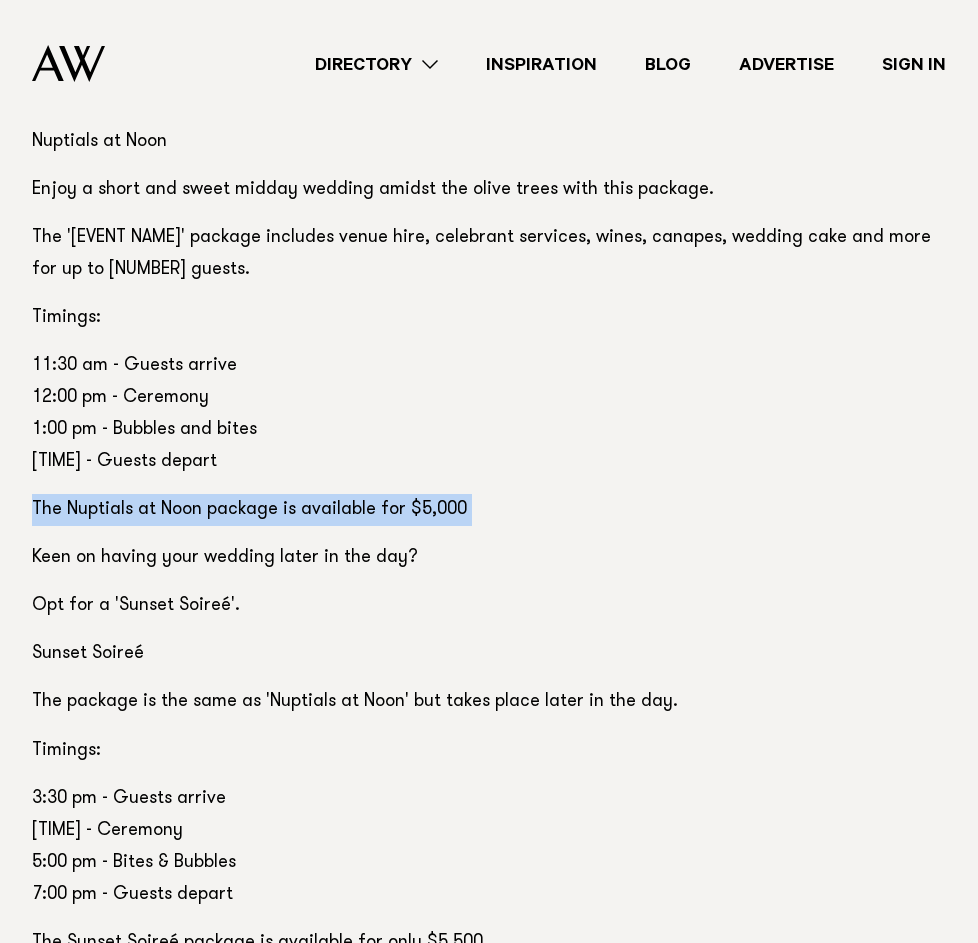 click on "Table of contents
What is a micro wedding? What does a micro wedding day look like? How much does a micro wedding cost? Micro wedding venues in Auckland Cutting down on costs Select an off-peak, mid-week date  Choose a free (or nearly free) venue  Have your wedding at home  Yacht Weddings Potluck Receptions
If you love the idea of an elopement but have too many besties to narrow the guest list down that much, a micro wedding could be the perfect solution for you.  Image by James Simmons
Whether you're looking to cut costs, minimise admin, choose an exotic location or simply spend more time with each guest - a micro wedding is a beautiful way to celebrate your day. First things first. What is a micro wedding? Typically, a micro wedding is an intimate celebration with between 10 and 30 guests. It's a modern term for a concept as old as time itself - celebrating with a select few of your favourite people." at bounding box center [489, 832] 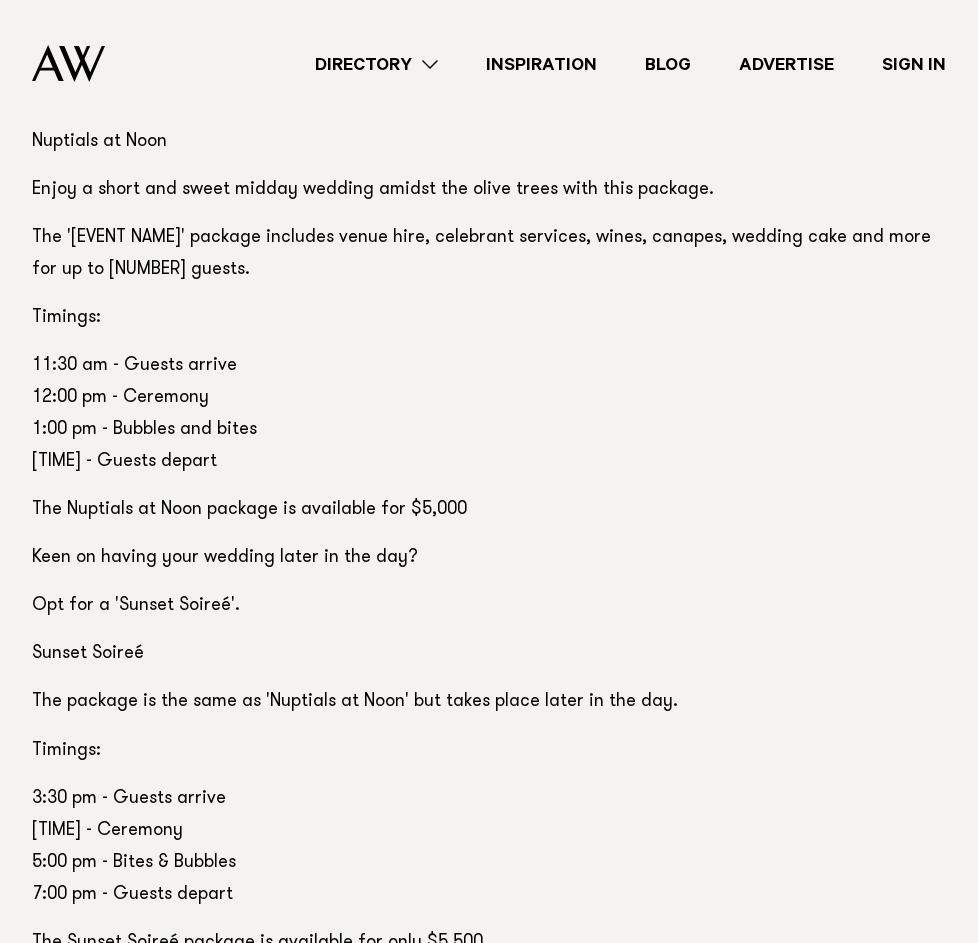 click on "Table of contents
What is a micro wedding? What does a micro wedding day look like? How much does a micro wedding cost? Micro wedding venues in Auckland Cutting down on costs Select an off-peak, mid-week date  Choose a free (or nearly free) venue  Have your wedding at home  Yacht Weddings Potluck Receptions
If you love the idea of an elopement but have too many besties to narrow the guest list down that much, a micro wedding could be the perfect solution for you.  Image by James Simmons
Whether you're looking to cut costs, minimise admin, choose an exotic location or simply spend more time with each guest - a micro wedding is a beautiful way to celebrate your day. First things first. What is a micro wedding? Typically, a micro wedding is an intimate celebration with between 10 and 30 guests. It's a modern term for a concept as old as time itself - celebrating with a select few of your favourite people." at bounding box center (489, 832) 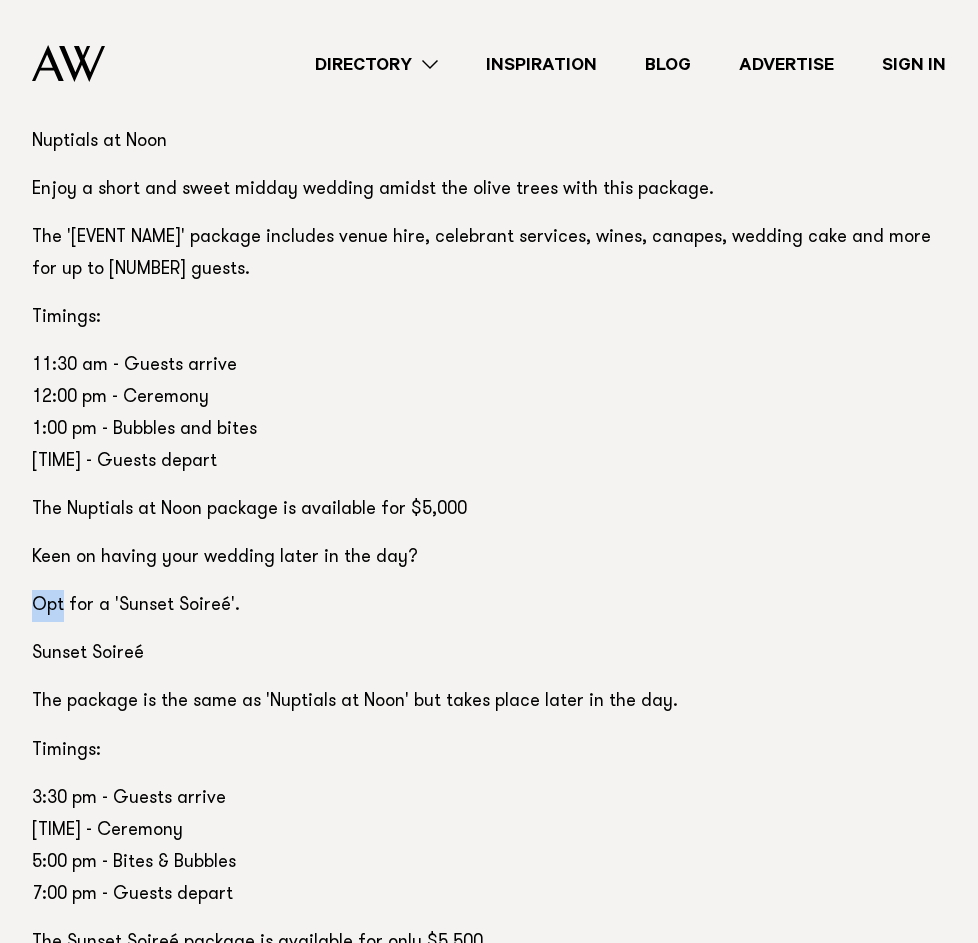 click on "Table of contents
What is a micro wedding? What does a micro wedding day look like? How much does a micro wedding cost? Micro wedding venues in Auckland Cutting down on costs Select an off-peak, mid-week date  Choose a free (or nearly free) venue  Have your wedding at home  Yacht Weddings Potluck Receptions
If you love the idea of an elopement but have too many besties to narrow the guest list down that much, a micro wedding could be the perfect solution for you.  Image by James Simmons
Whether you're looking to cut costs, minimise admin, choose an exotic location or simply spend more time with each guest - a micro wedding is a beautiful way to celebrate your day. First things first. What is a micro wedding? Typically, a micro wedding is an intimate celebration with between 10 and 30 guests. It's a modern term for a concept as old as time itself - celebrating with a select few of your favourite people." at bounding box center [489, 832] 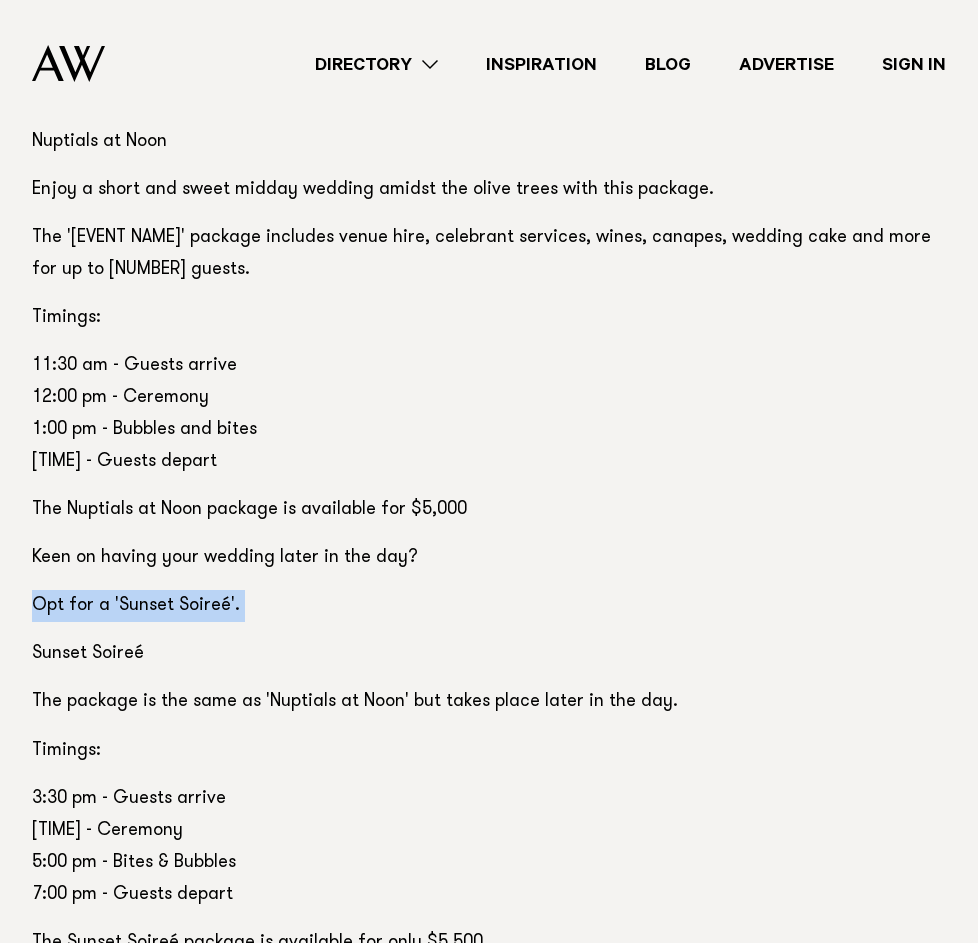 click on "Opt for a 'Sunset Soireé'." at bounding box center [489, 606] 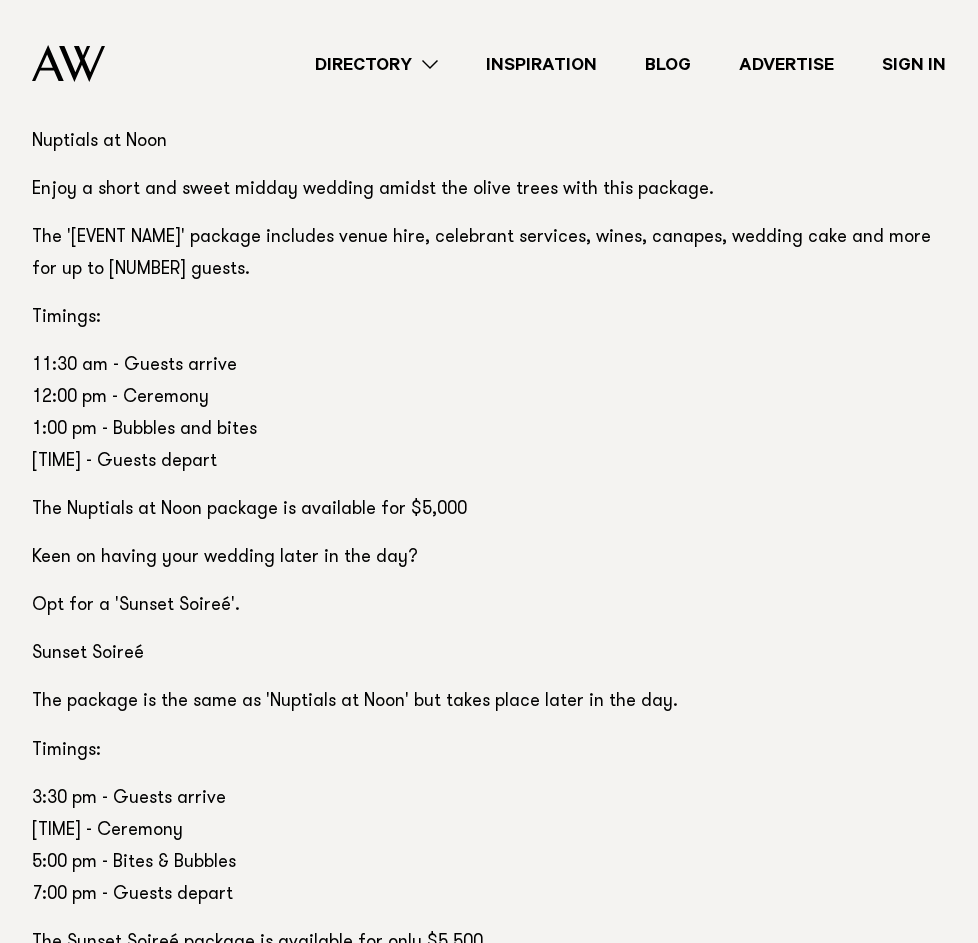 click on "Opt for a 'Sunset Soireé'." at bounding box center [489, 606] 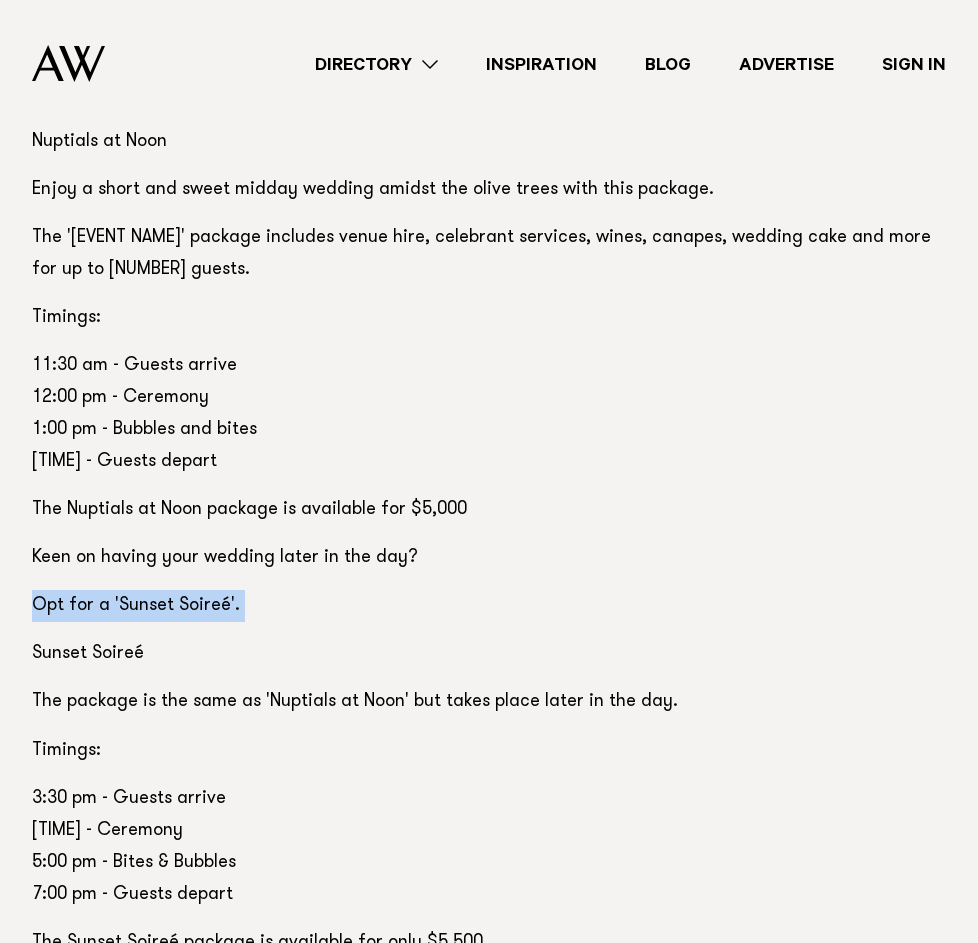 click on "Sunset Soireé" at bounding box center [489, 654] 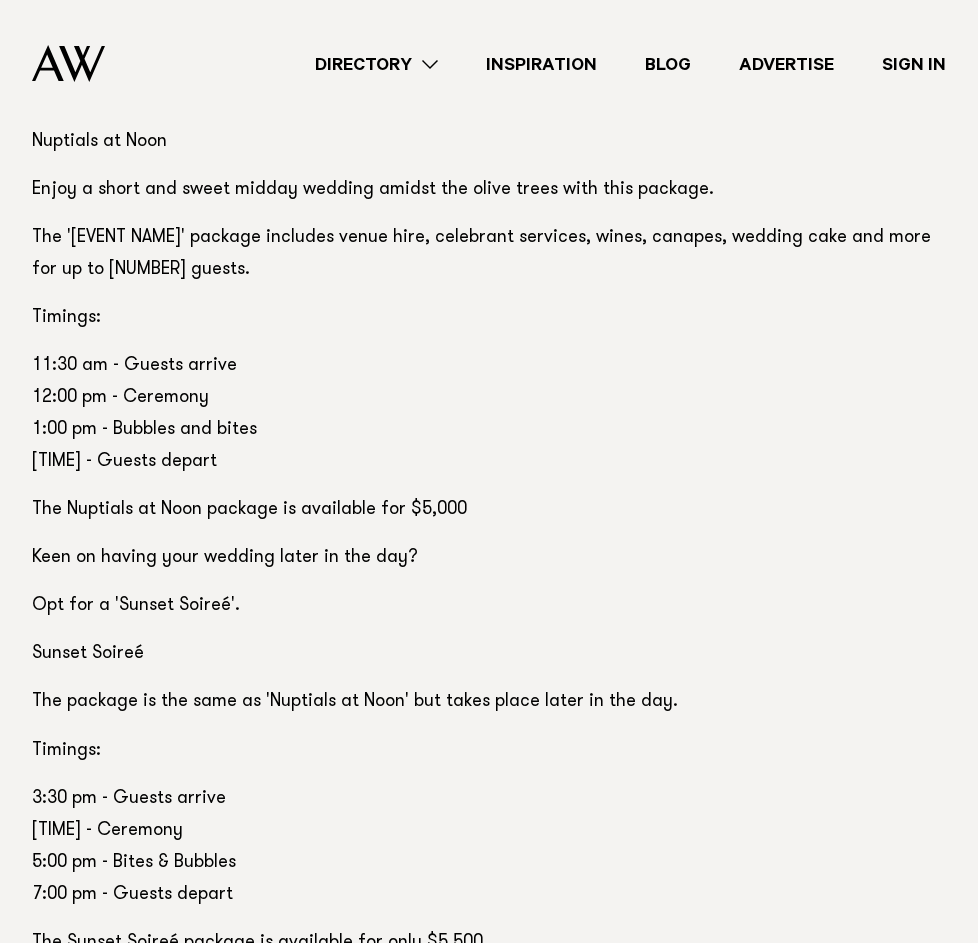 click on "Sunset Soireé" at bounding box center (489, 654) 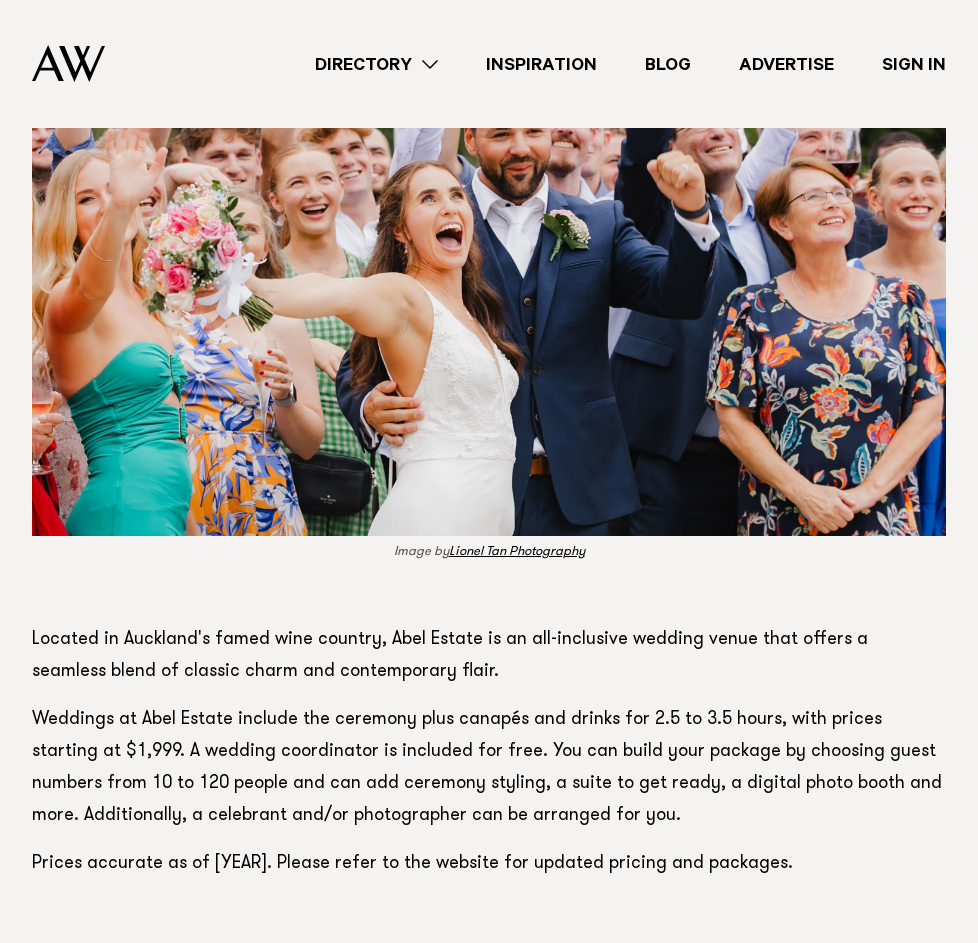 scroll, scrollTop: 21237, scrollLeft: 0, axis: vertical 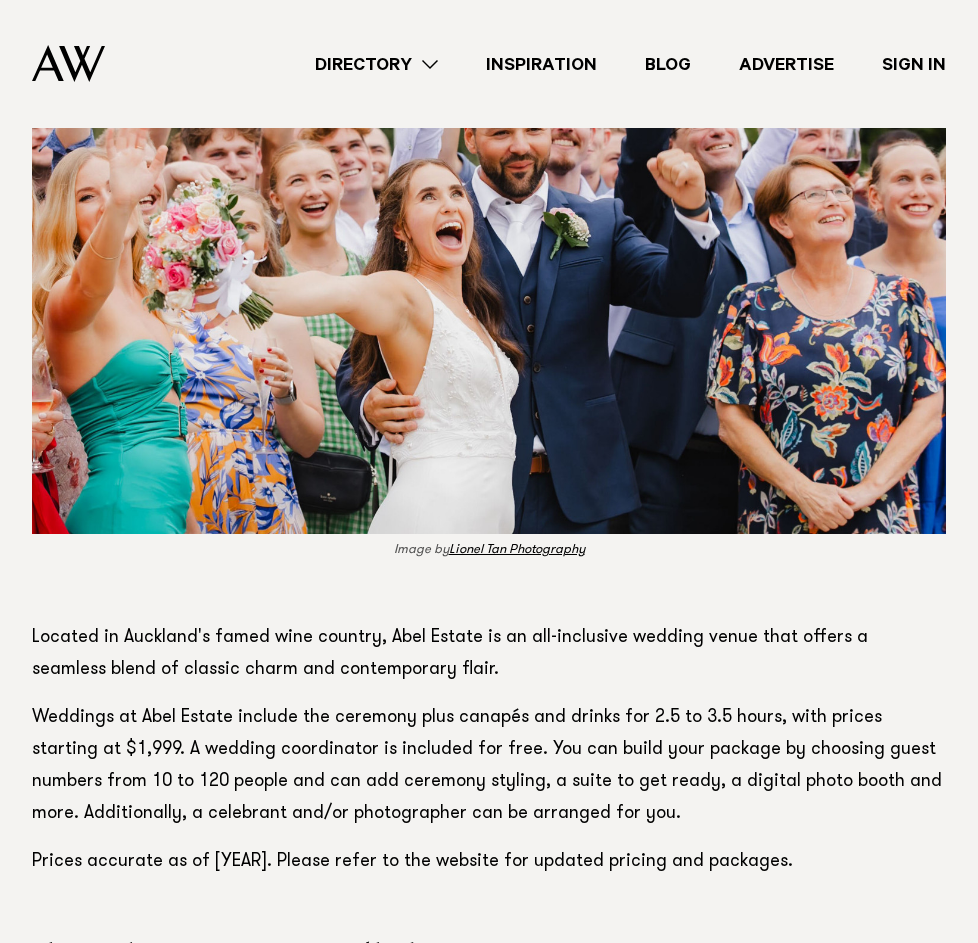 click on "Weddings at Abel Estate include the ceremony plus canapés and drinks for 2.5 to 3.5 hours, with prices starting at $1,999. A wedding coordinator is included for free. You can build your package by choosing guest numbers from 10 to 120 people and can add ceremony styling, a suite to get ready, a digital photo booth and more. Additionally, a celebrant and/or photographer can be arranged for you." at bounding box center [489, 766] 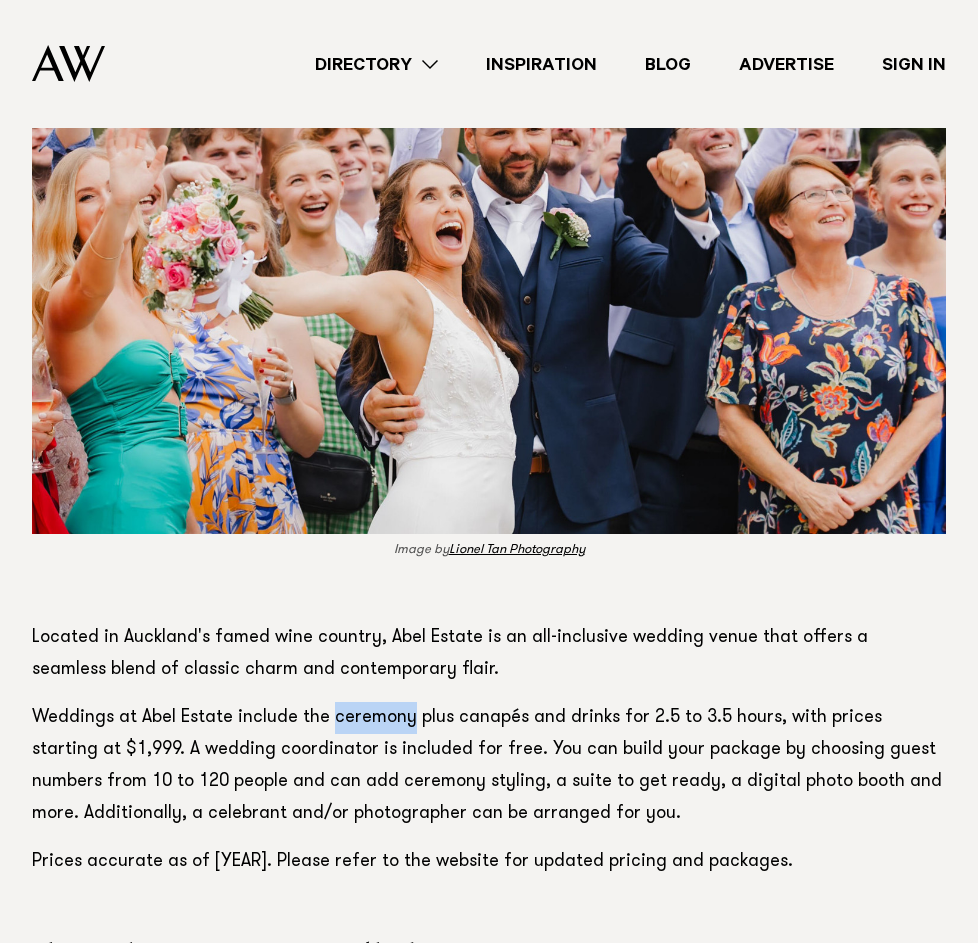 click on "Weddings at Abel Estate include the ceremony plus canapés and drinks for 2.5 to 3.5 hours, with prices starting at $1,999. A wedding coordinator is included for free. You can build your package by choosing guest numbers from 10 to 120 people and can add ceremony styling, a suite to get ready, a digital photo booth and more. Additionally, a celebrant and/or photographer can be arranged for you." at bounding box center (489, 766) 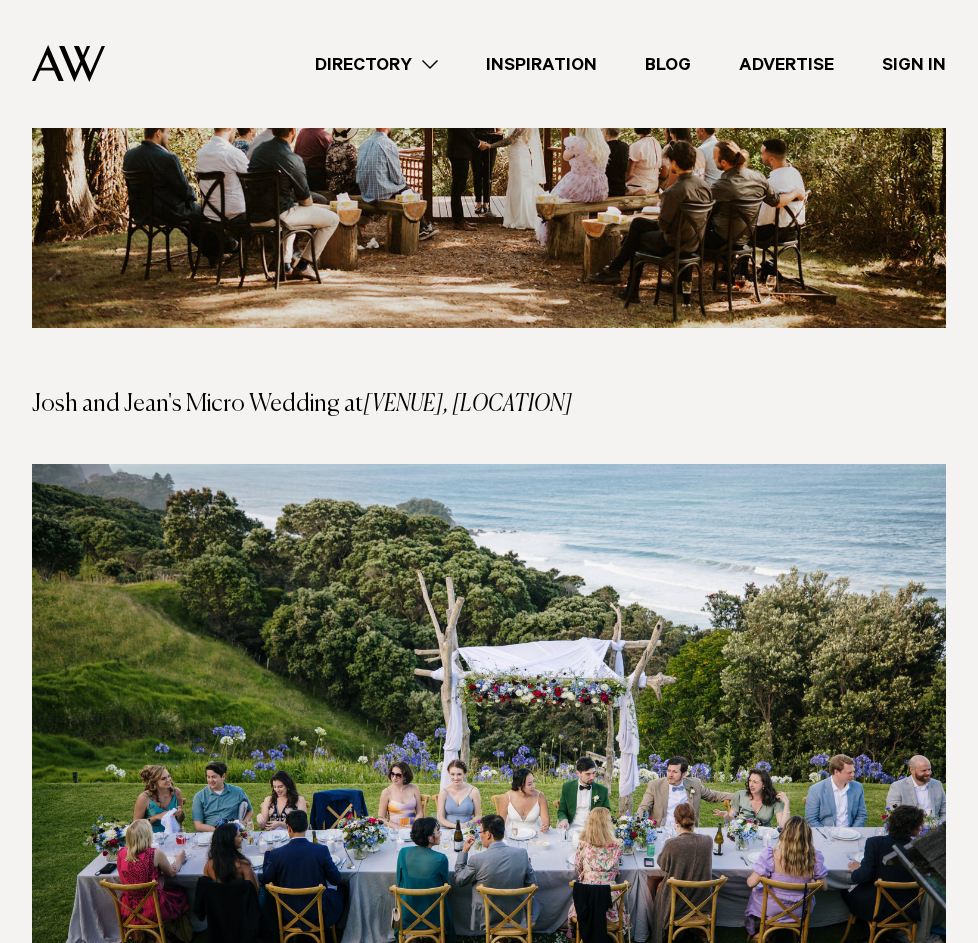 scroll, scrollTop: 23935, scrollLeft: 0, axis: vertical 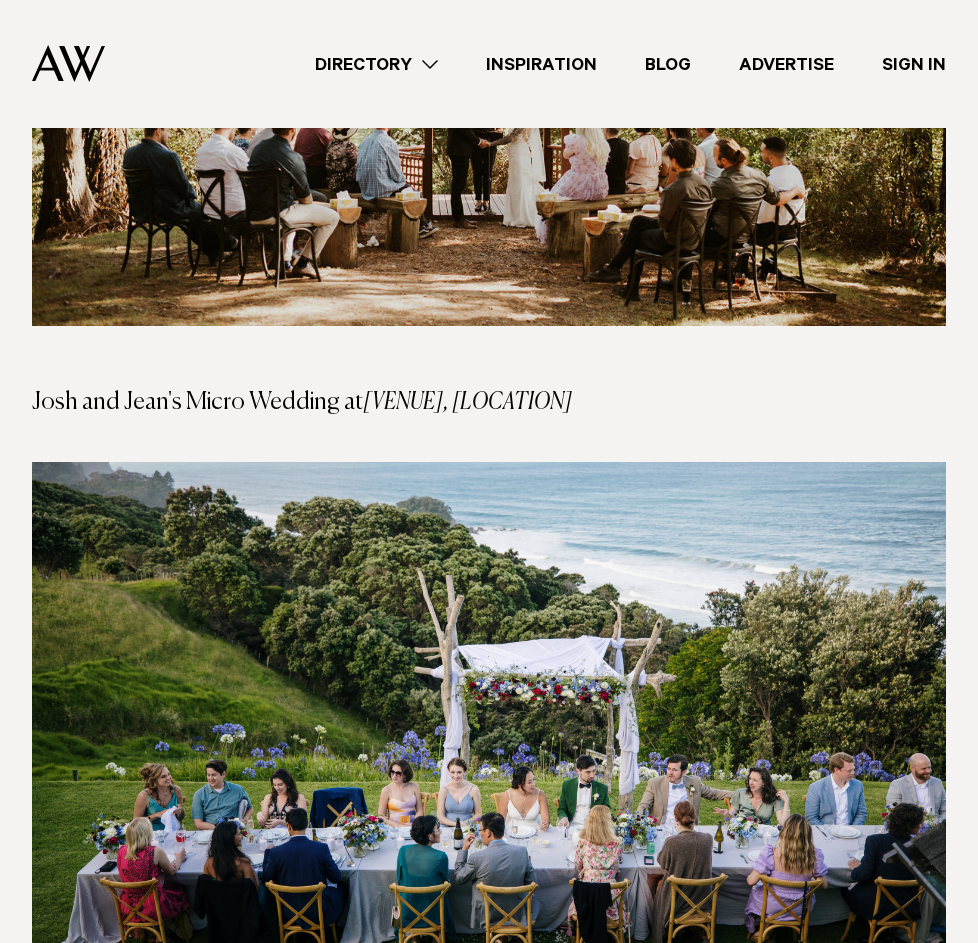 click at bounding box center [489, 358] 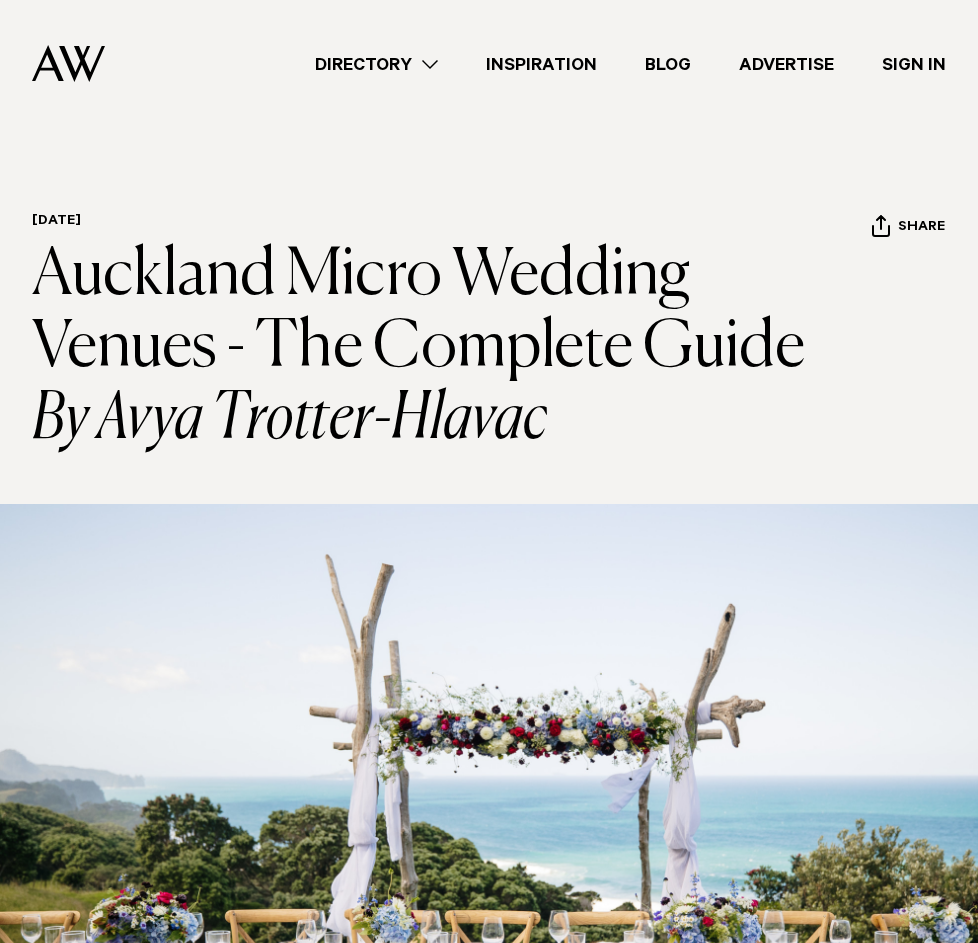 scroll, scrollTop: 0, scrollLeft: 0, axis: both 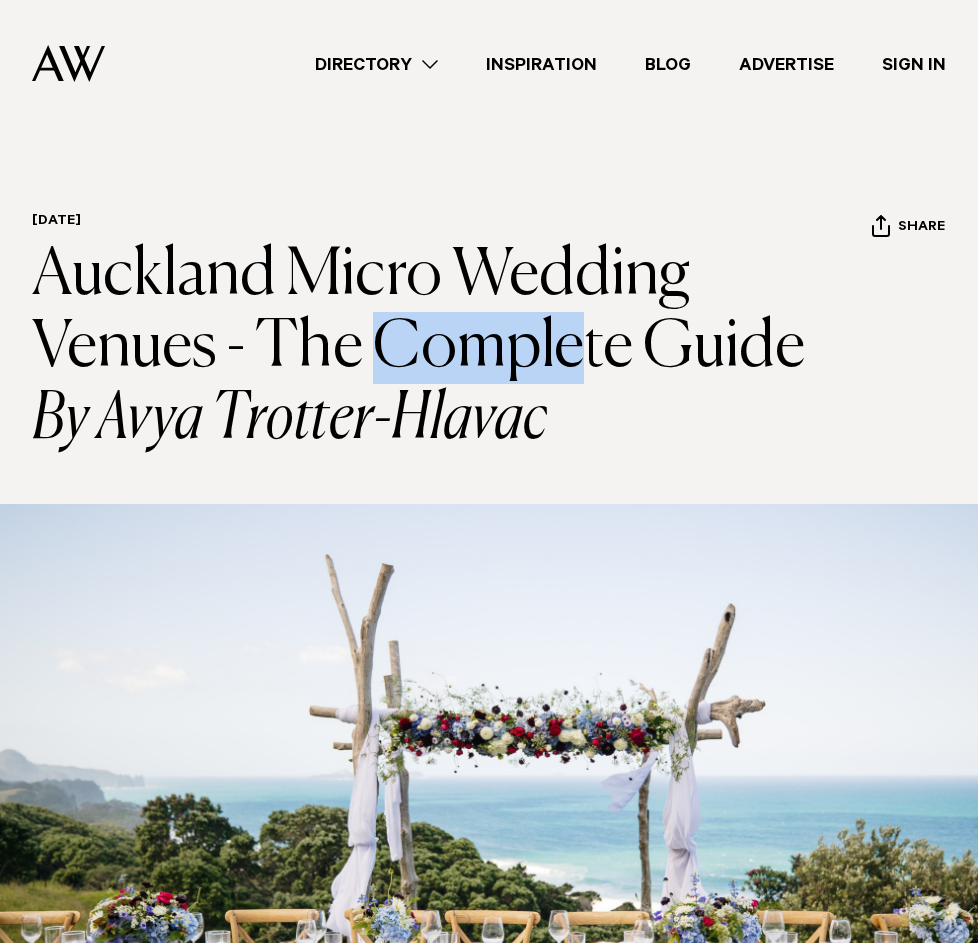 click on "Auckland Micro Wedding Venues - The Complete Guide
By Avya Trotter-Hlavac" at bounding box center [451, 348] 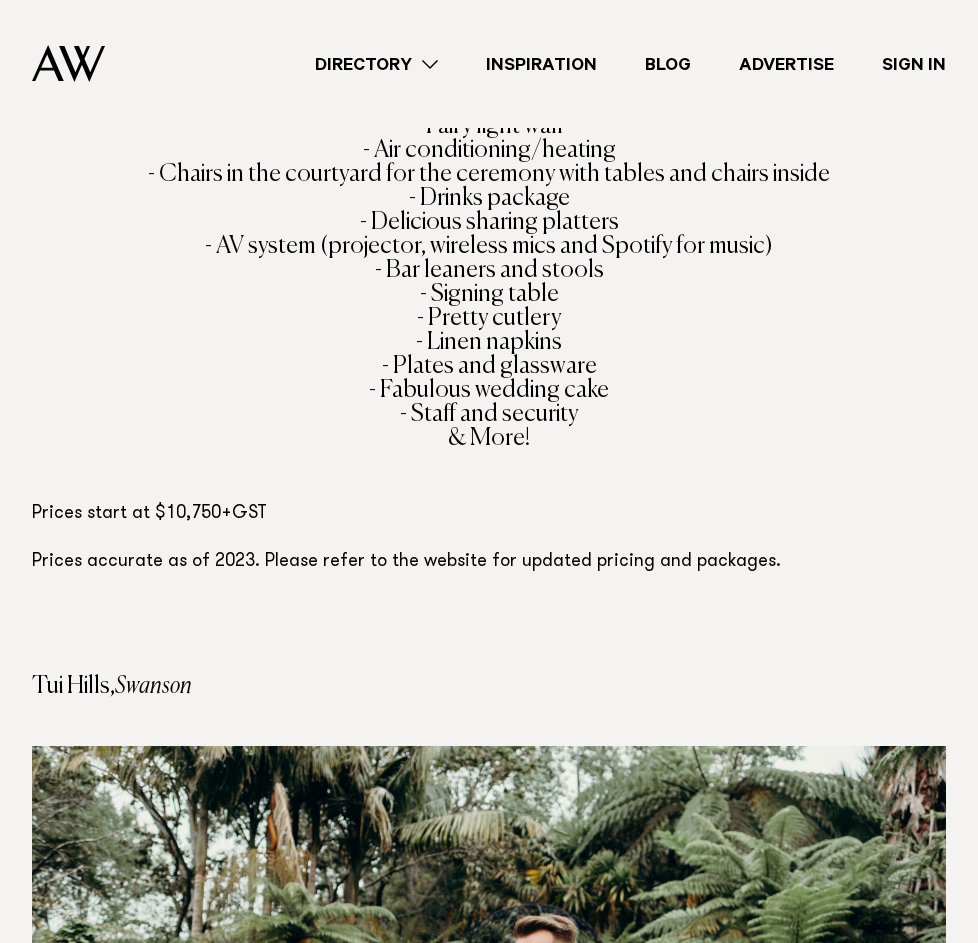 scroll, scrollTop: 19297, scrollLeft: 0, axis: vertical 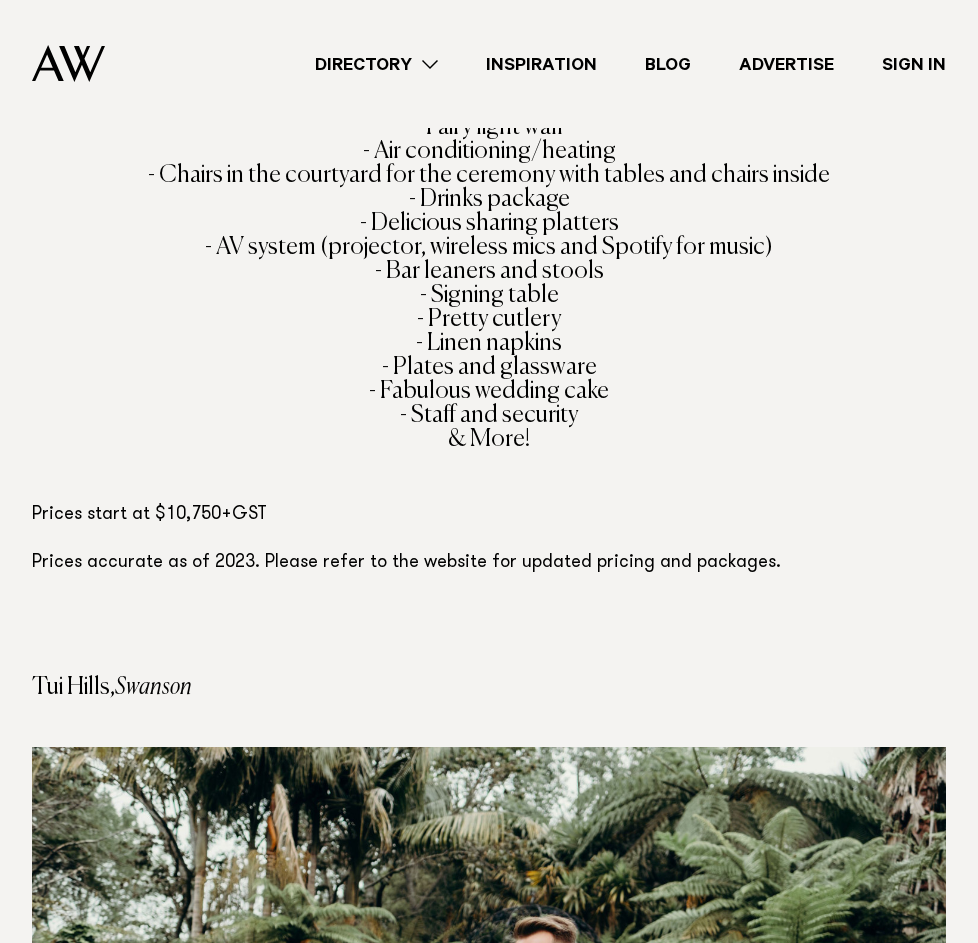 click on "Intimate Wedding Package Designed for: 30  to  60  guests  Here’s what the package includes:  - Initial site visit and wedding rehearsal - Venue for 4 hours, including the courtyard and bathrooms - Fairy light wall - Air conditioning/heating - Chairs in the courtyard for the ceremony with tables and chairs inside - Drinks package - Delicious sharing platters - AV system (projector, wireless mics and Spotify for music) - Bar leaners and stools - Signing table - Pretty cutlery - Linen napkins - Plates and glassware - Fabulous wedding cake - Staff and security  & More!" at bounding box center (489, 199) 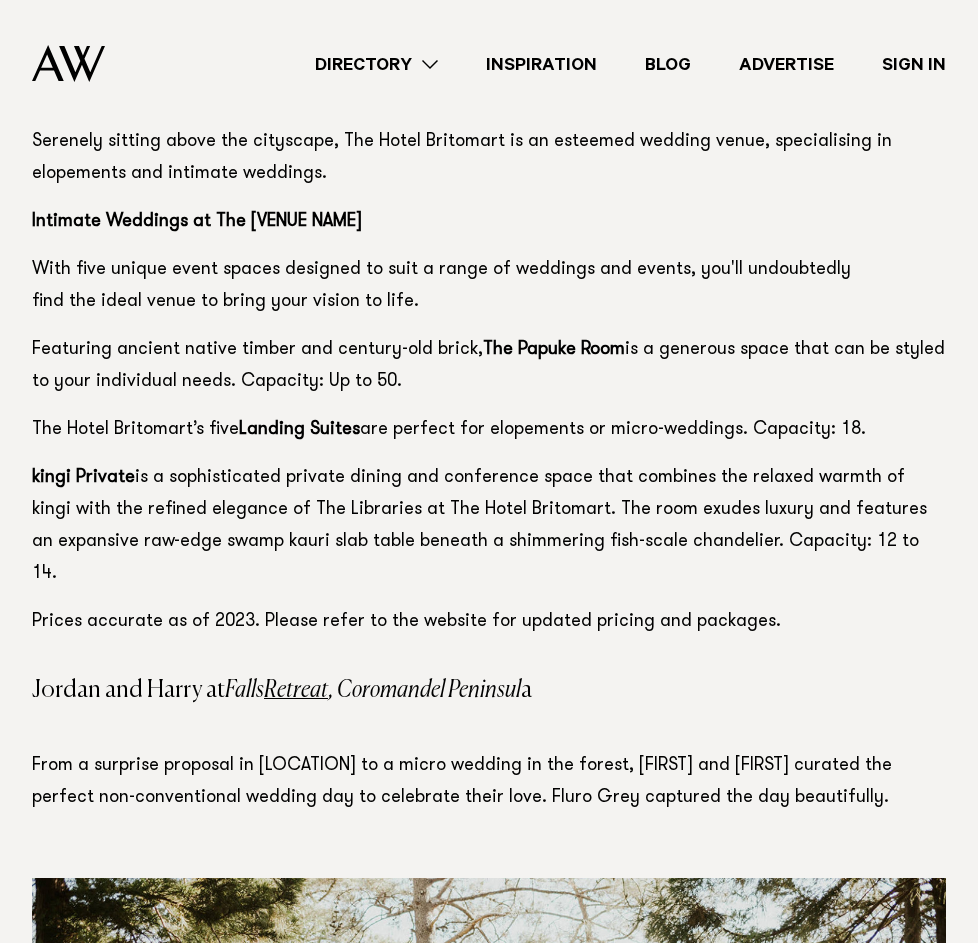 scroll, scrollTop: 22730, scrollLeft: 0, axis: vertical 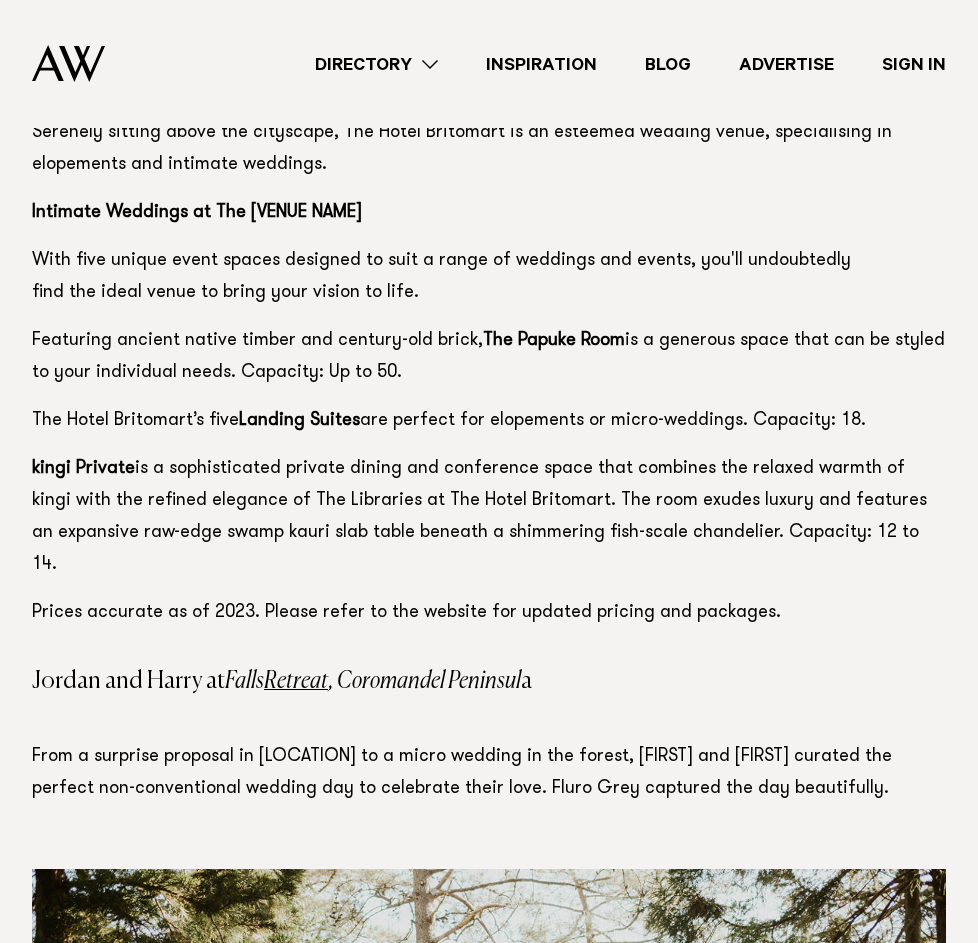 click on "kingi Private  is a sophisticated private dining and conference space that combines the relaxed warmth of kingi with the refined elegance of The Libraries at The Hotel Britomart. The room exudes luxury and features an expansive raw-edge swamp kauri slab table beneath a shimmering fish-scale chandelier. Capacity: 12 to 14." at bounding box center [489, 517] 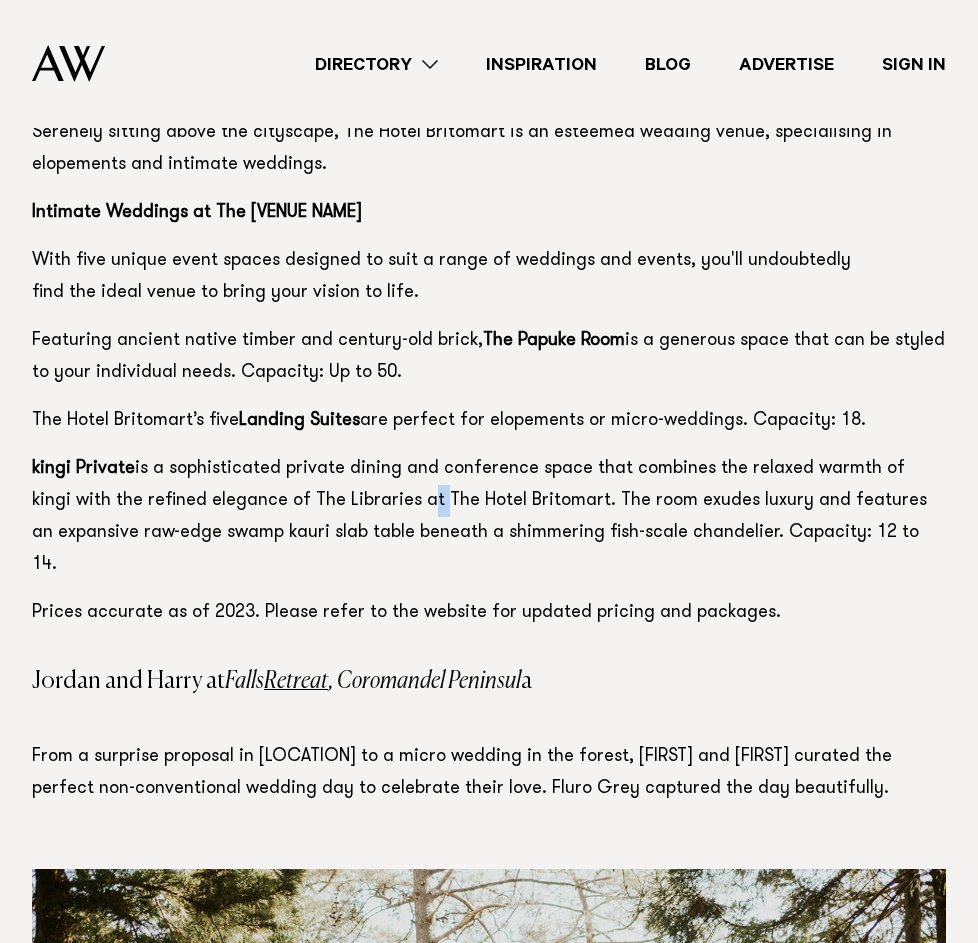 click on "kingi Private  is a sophisticated private dining and conference space that combines the relaxed warmth of kingi with the refined elegance of The Libraries at The Hotel Britomart. The room exudes luxury and features an expansive raw-edge swamp kauri slab table beneath a shimmering fish-scale chandelier. Capacity: 12 to 14." at bounding box center (489, 517) 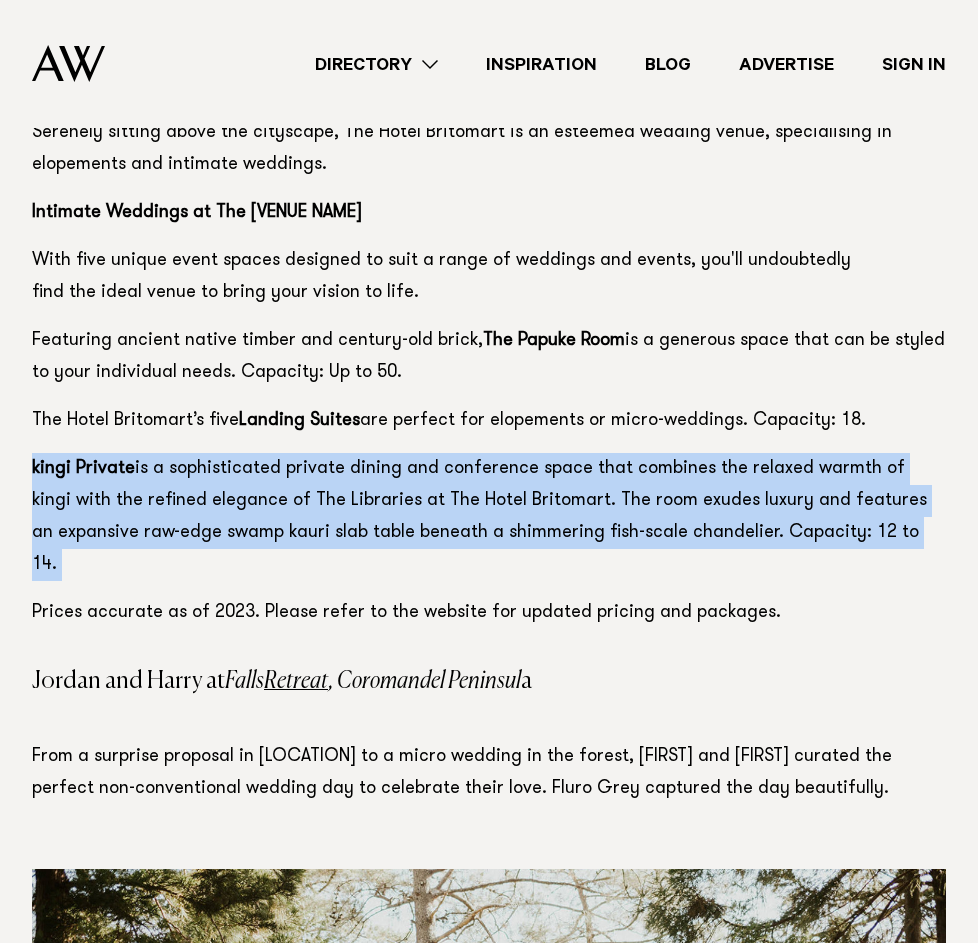 click on "kingi Private  is a sophisticated private dining and conference space that combines the relaxed warmth of kingi with the refined elegance of The Libraries at The Hotel Britomart. The room exudes luxury and features an expansive raw-edge swamp kauri slab table beneath a shimmering fish-scale chandelier. Capacity: 12 to 14." at bounding box center [489, 517] 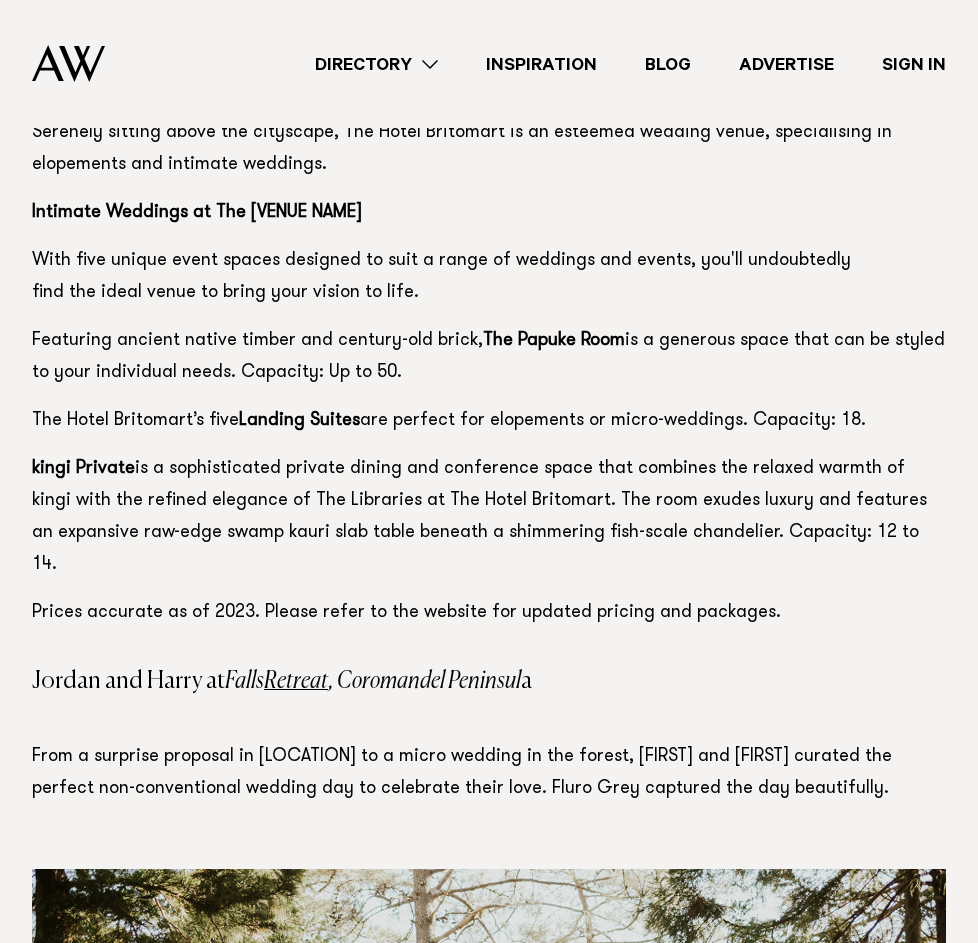 click on "The Hotel Britomart’s five  Landing Suites  are perfect for elopements or micro-weddings. Capacity: 18." at bounding box center (489, 421) 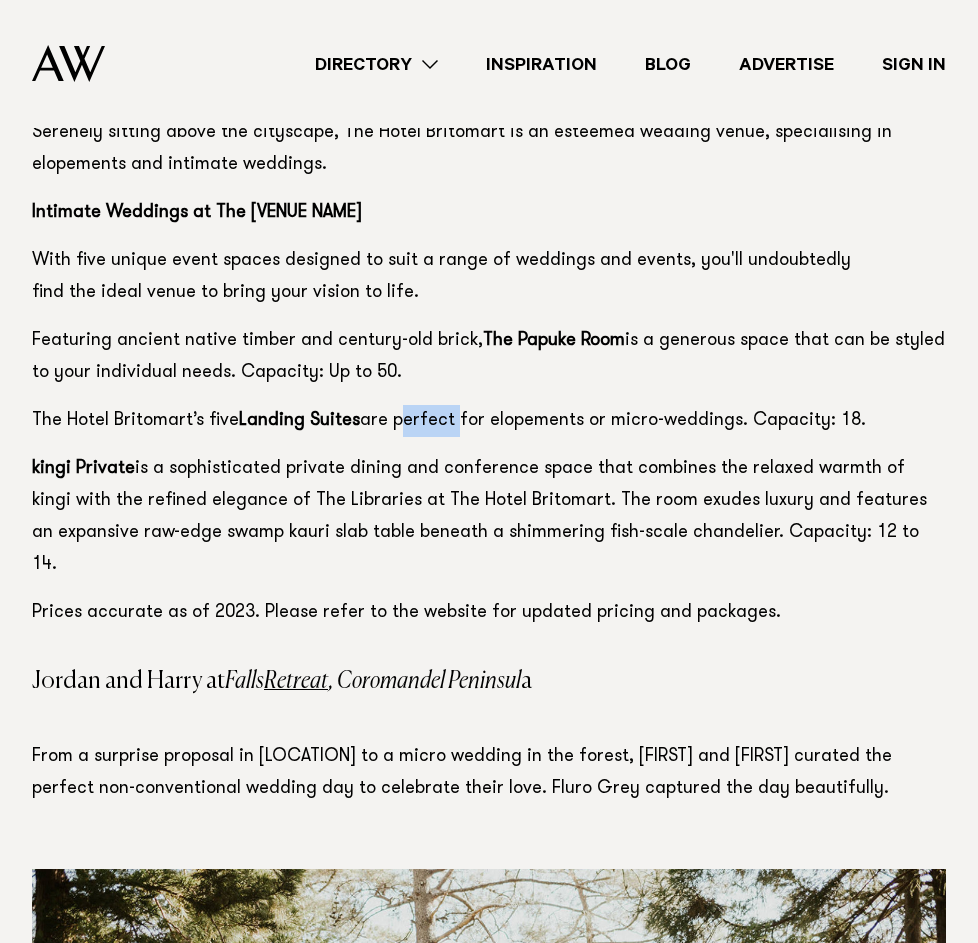 click on "The Hotel Britomart’s five  Landing Suites  are perfect for elopements or micro-weddings. Capacity: 18." at bounding box center (489, 421) 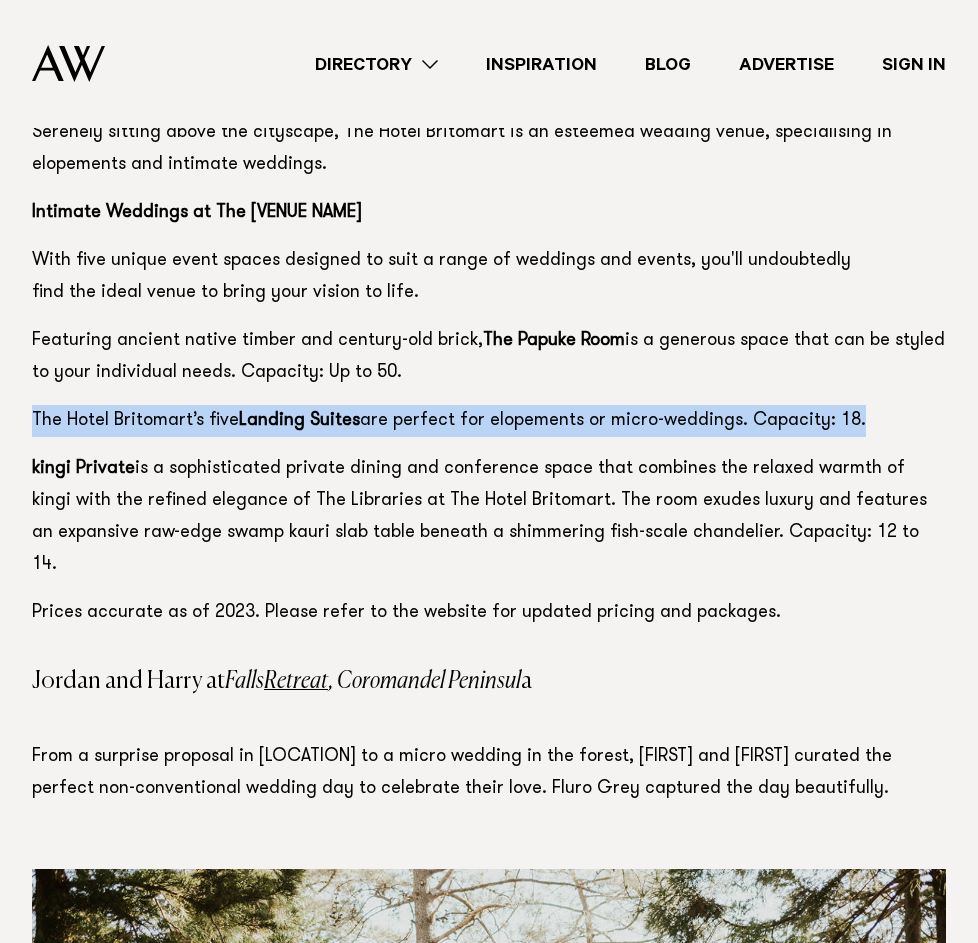 click on "The Hotel Britomart’s five  Landing Suites  are perfect for elopements or micro-weddings. Capacity: 18." at bounding box center [489, 421] 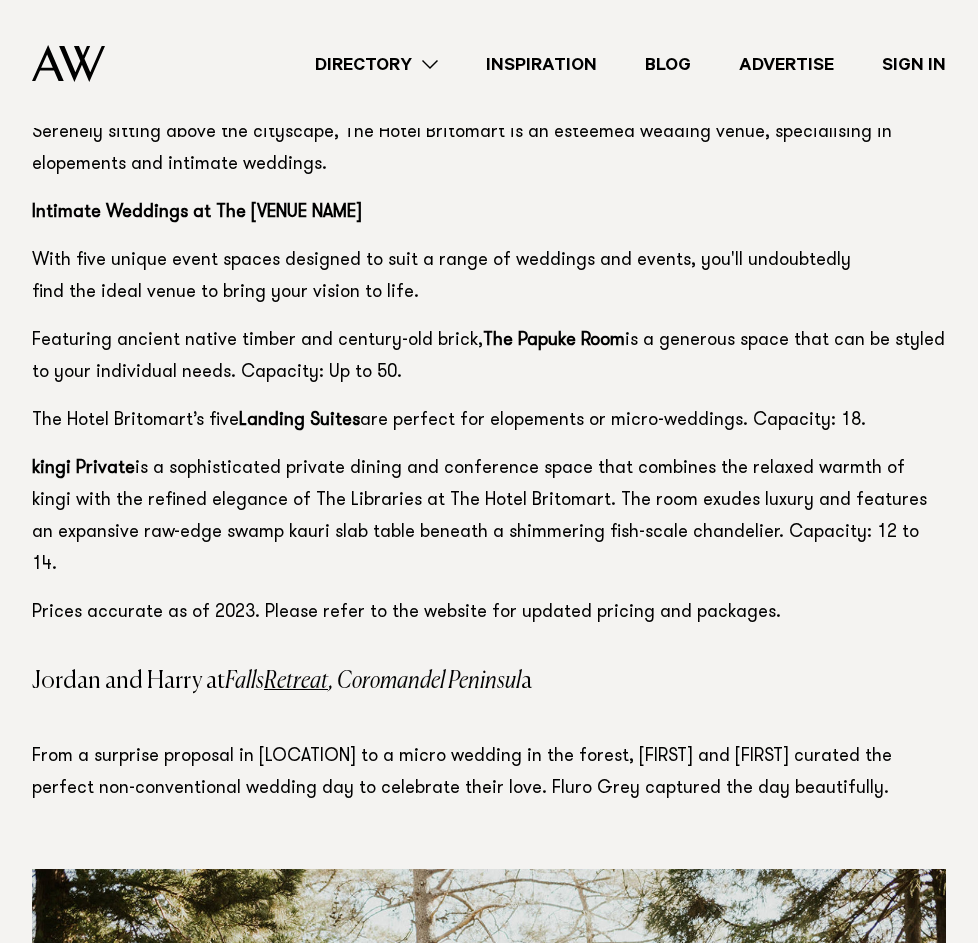 click on "kingi Private  is a sophisticated private dining and conference space that combines the relaxed warmth of kingi with the refined elegance of The Libraries at The Hotel Britomart. The room exudes luxury and features an expansive raw-edge swamp kauri slab table beneath a shimmering fish-scale chandelier. Capacity: 12 to 14." at bounding box center [489, 517] 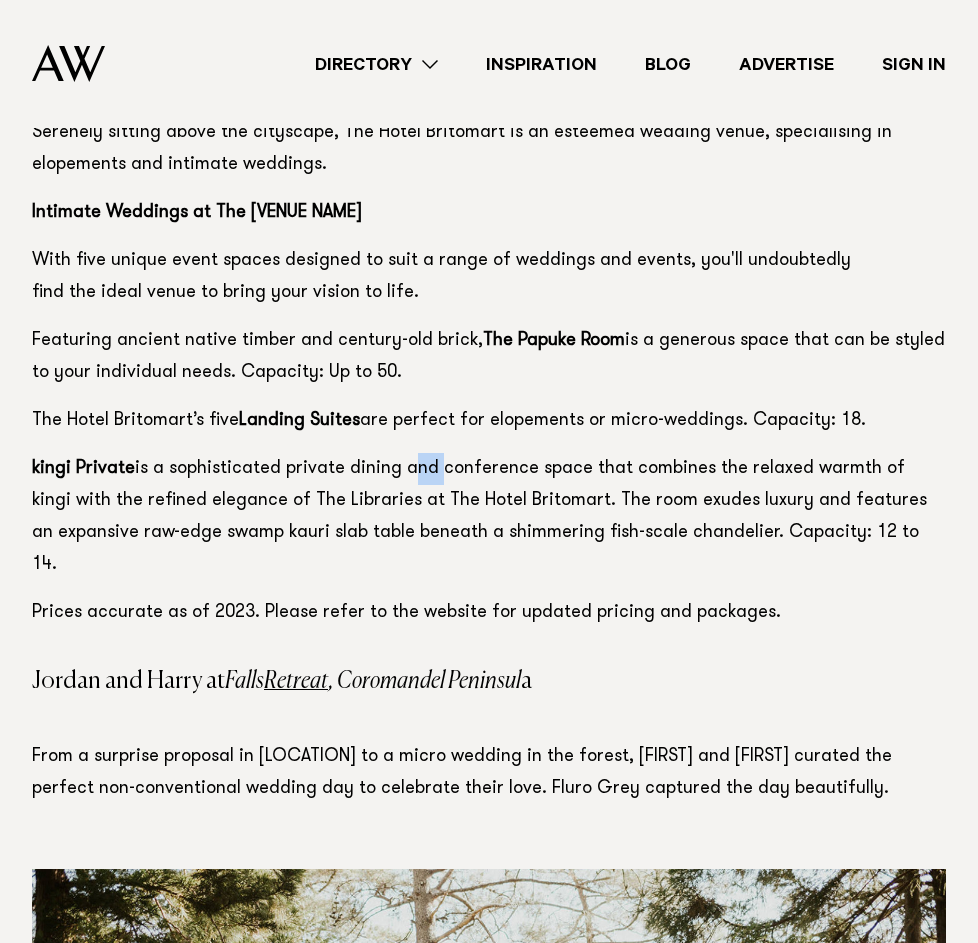 click on "kingi Private  is a sophisticated private dining and conference space that combines the relaxed warmth of kingi with the refined elegance of The Libraries at The Hotel Britomart. The room exudes luxury and features an expansive raw-edge swamp kauri slab table beneath a shimmering fish-scale chandelier. Capacity: 12 to 14." at bounding box center [489, 517] 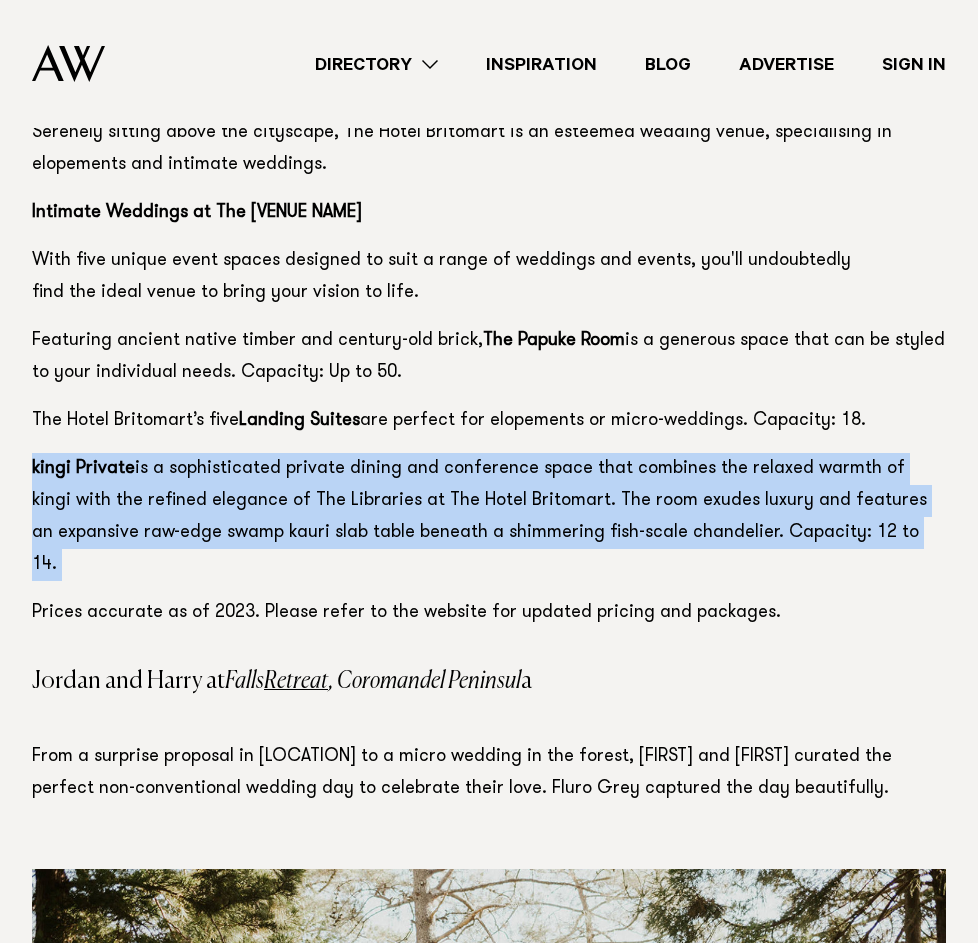 click on "Table of contents
What is a micro wedding? What does a micro wedding day look like? How much does a micro wedding cost? Micro wedding venues in Auckland Cutting down on costs Select an off-peak, mid-week date  Choose a free (or nearly free) venue  Have your wedding at home  Yacht Weddings Potluck Receptions
If you love the idea of an elopement but have too many besties to narrow the guest list down that much, a micro wedding could be the perfect solution for you.  Image by James Simmons
Whether you're looking to cut costs, minimise admin, choose an exotic location or simply spend more time with each guest - a micro wedding is a beautiful way to celebrate your day. First things first. What is a micro wedding? Typically, a micro wedding is an intimate celebration with between 10 and 30 guests. It's a modern term for a concept as old as time itself - celebrating with a select few of your favourite people." at bounding box center [489, -4560] 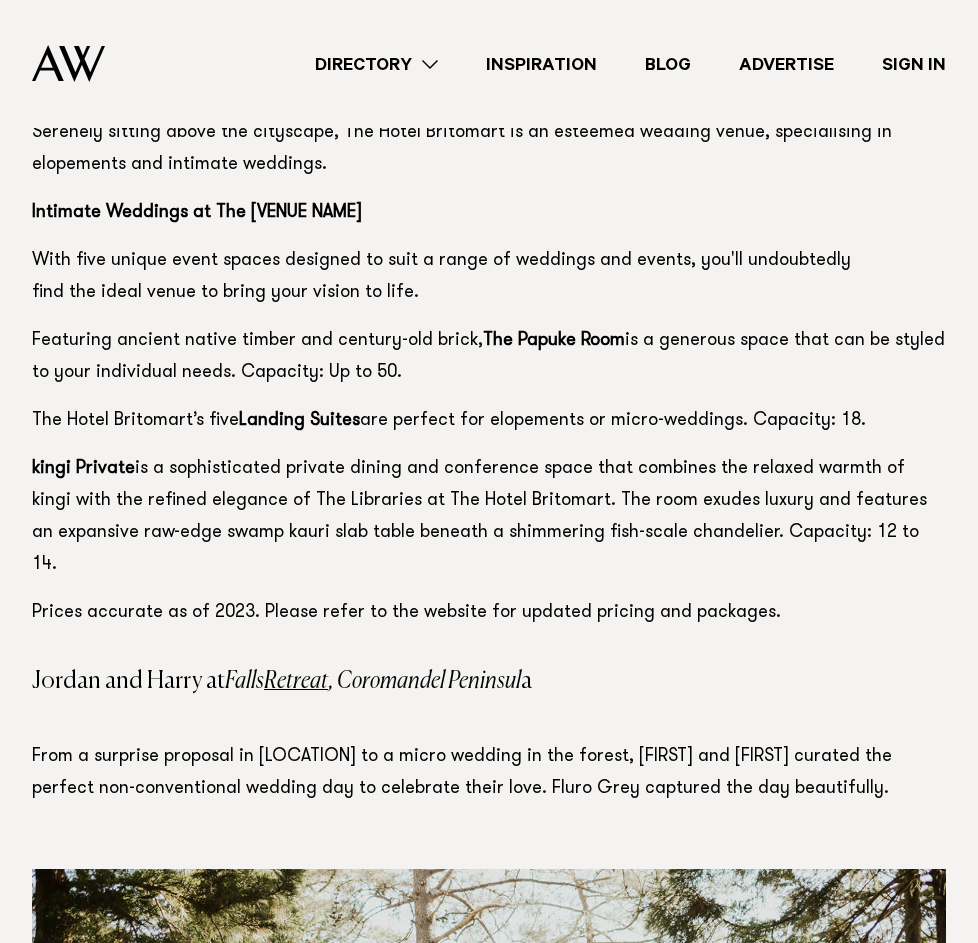 click on "Table of contents
What is a micro wedding? What does a micro wedding day look like? How much does a micro wedding cost? Micro wedding venues in Auckland Cutting down on costs Select an off-peak, mid-week date  Choose a free (or nearly free) venue  Have your wedding at home  Yacht Weddings Potluck Receptions
If you love the idea of an elopement but have too many besties to narrow the guest list down that much, a micro wedding could be the perfect solution for you.  Image by James Simmons
Whether you're looking to cut costs, minimise admin, choose an exotic location or simply spend more time with each guest - a micro wedding is a beautiful way to celebrate your day. First things first. What is a micro wedding? Typically, a micro wedding is an intimate celebration with between 10 and 30 guests. It's a modern term for a concept as old as time itself - celebrating with a select few of your favourite people." at bounding box center [489, -4560] 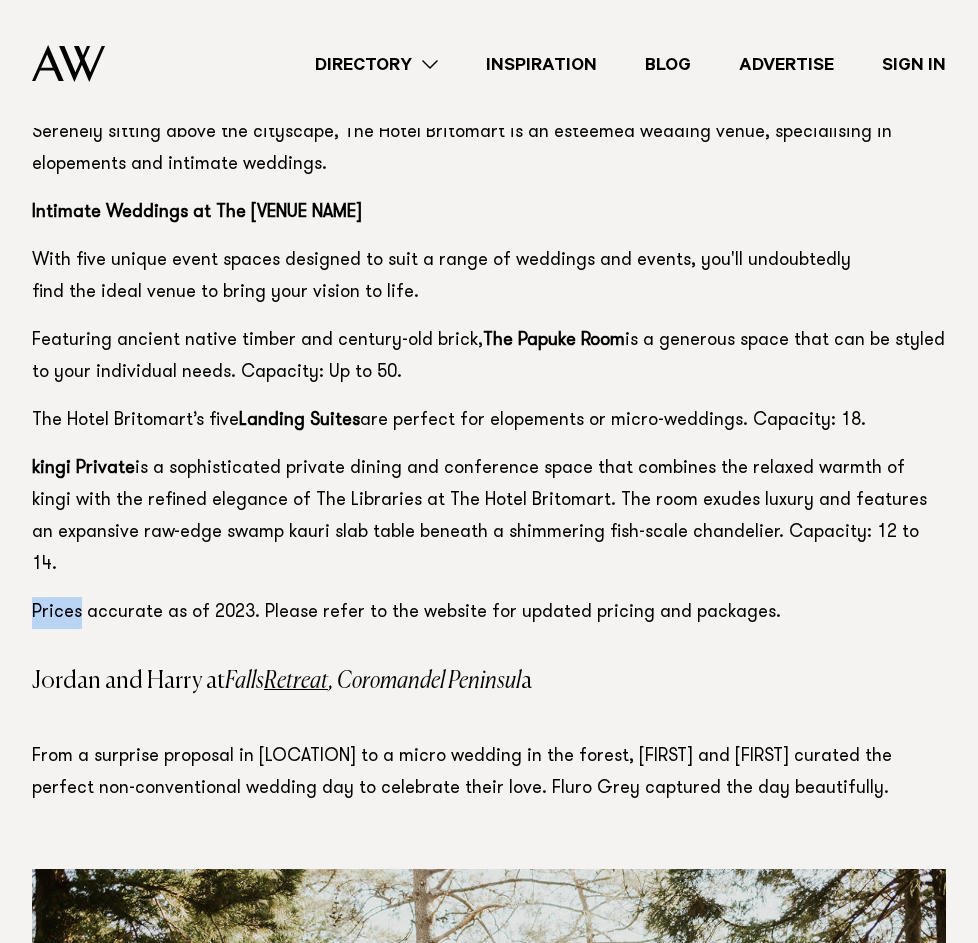 click on "Table of contents
What is a micro wedding? What does a micro wedding day look like? How much does a micro wedding cost? Micro wedding venues in Auckland Cutting down on costs Select an off-peak, mid-week date  Choose a free (or nearly free) venue  Have your wedding at home  Yacht Weddings Potluck Receptions
If you love the idea of an elopement but have too many besties to narrow the guest list down that much, a micro wedding could be the perfect solution for you.  Image by James Simmons
Whether you're looking to cut costs, minimise admin, choose an exotic location or simply spend more time with each guest - a micro wedding is a beautiful way to celebrate your day. First things first. What is a micro wedding? Typically, a micro wedding is an intimate celebration with between 10 and 30 guests. It's a modern term for a concept as old as time itself - celebrating with a select few of your favourite people." at bounding box center (489, -4560) 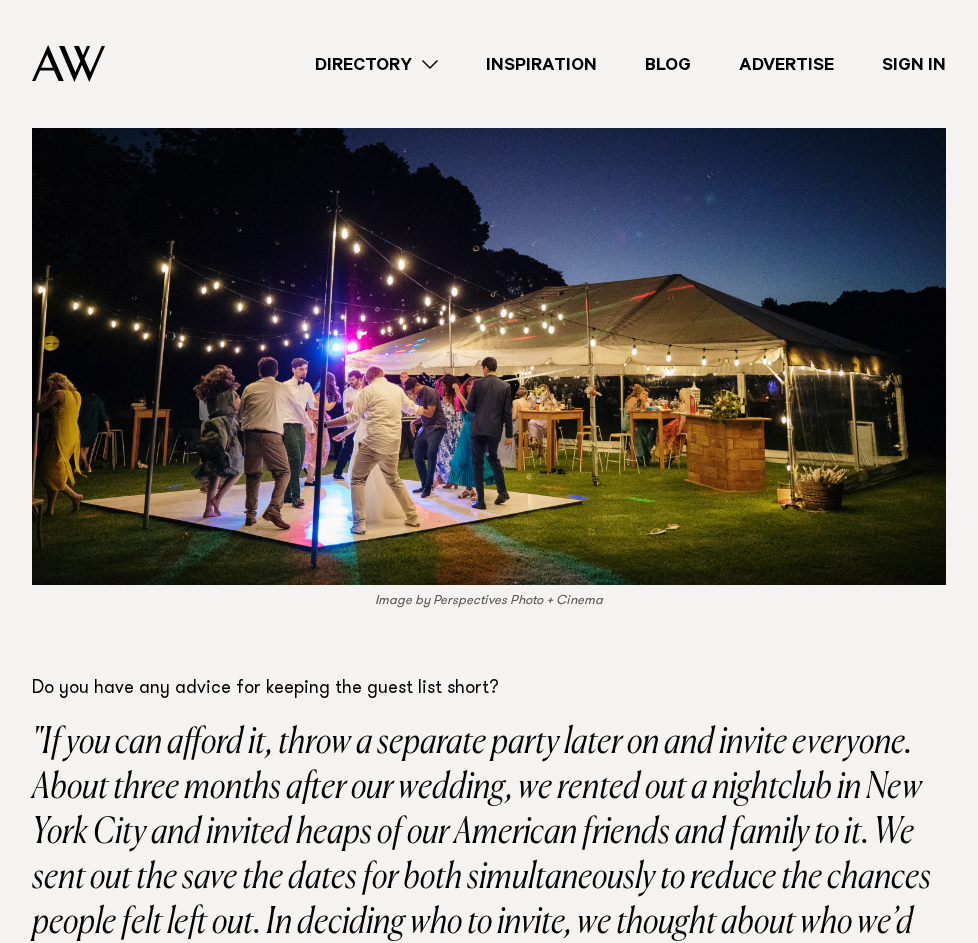 scroll, scrollTop: 25841, scrollLeft: 0, axis: vertical 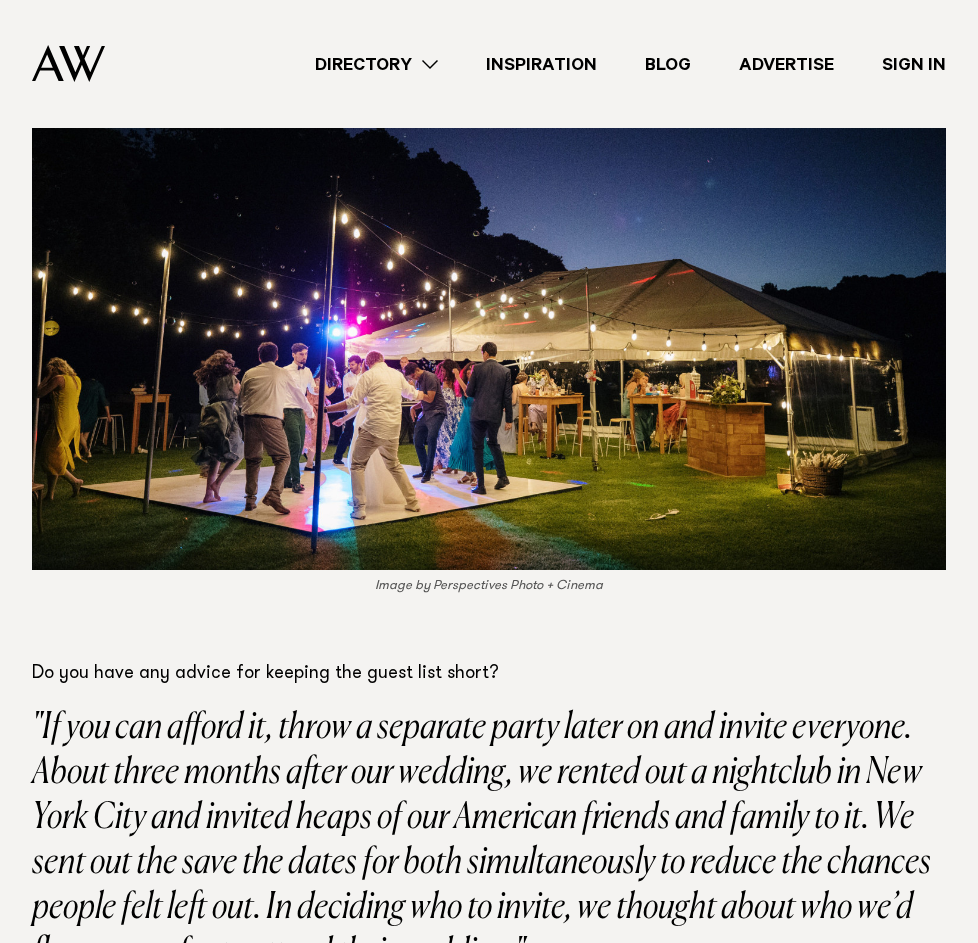 click on ""If you can afford it, throw a separate party later on and invite everyone. About three months after our wedding, we rented out a nightclub in New York City and invited heaps of our American friends and family to it. We sent out the save the dates for both simultaneously to reduce the chances people felt left out. In deciding who to invite, we thought about who we’d fly overseas for to attend their wedding."" at bounding box center (489, 841) 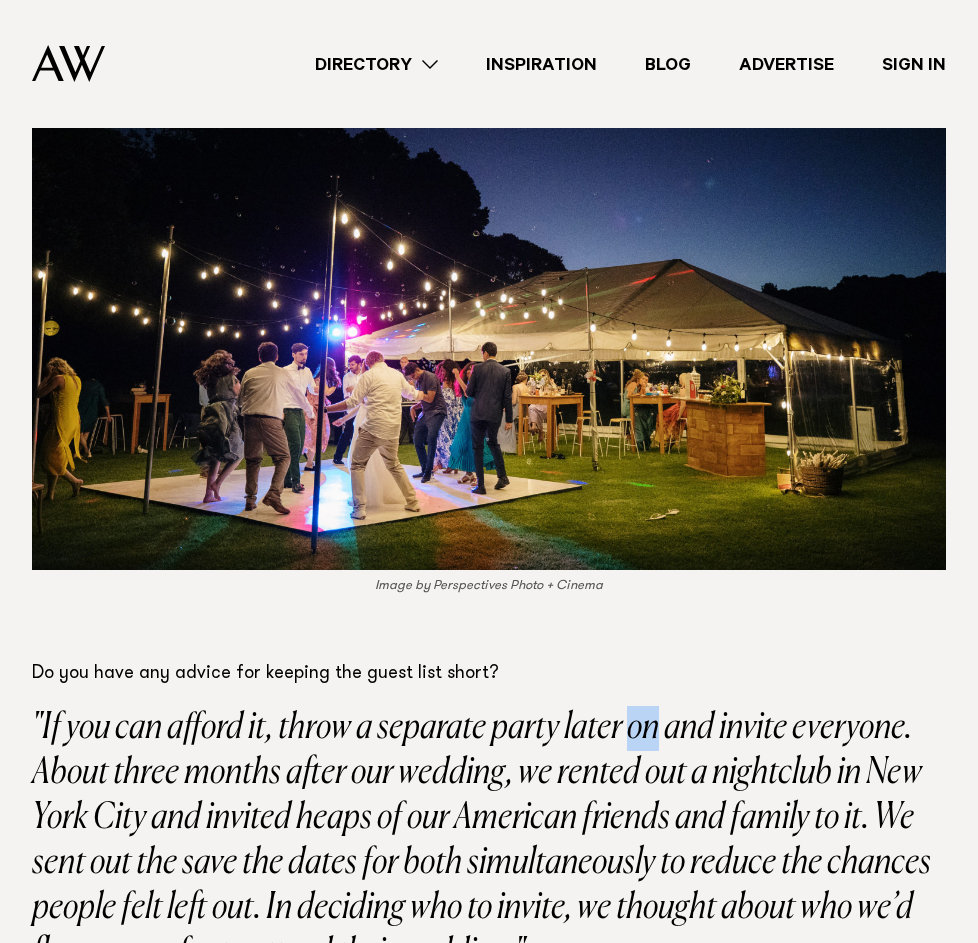 click on ""If you can afford it, throw a separate party later on and invite everyone. About three months after our wedding, we rented out a nightclub in New York City and invited heaps of our American friends and family to it. We sent out the save the dates for both simultaneously to reduce the chances people felt left out. In deciding who to invite, we thought about who we’d fly overseas for to attend their wedding."" at bounding box center [489, 841] 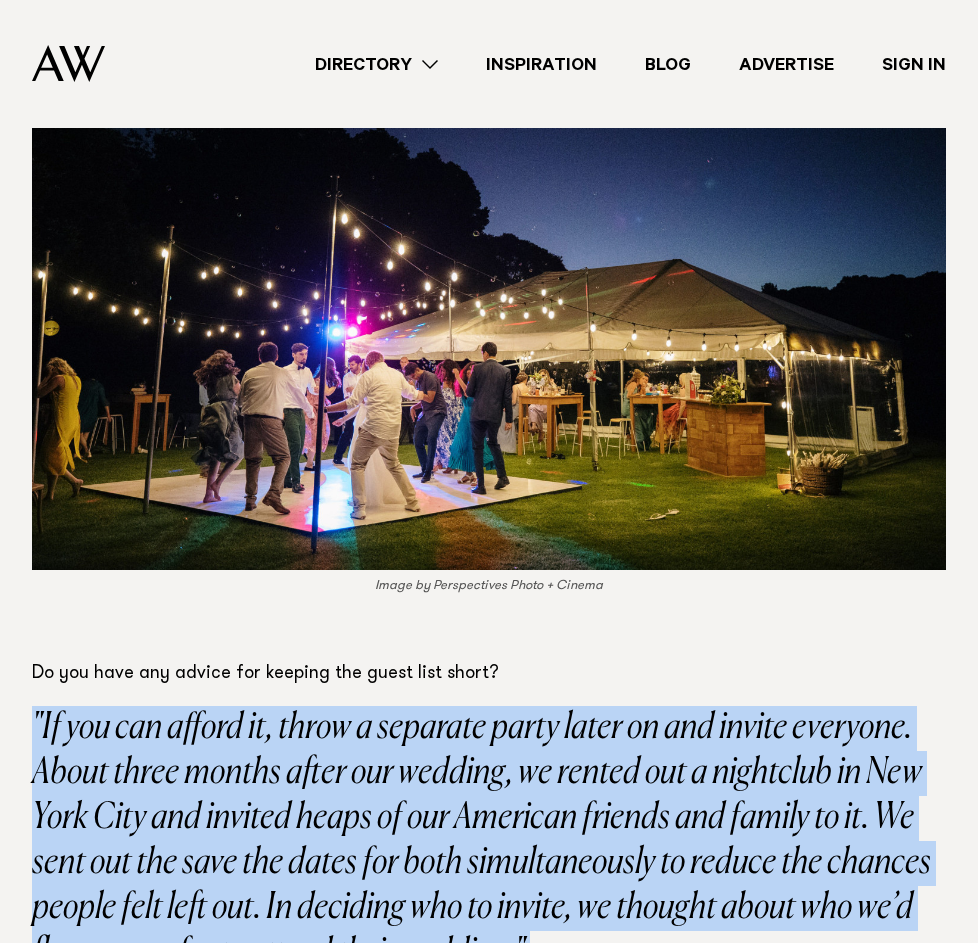 click on ""If you can afford it, throw a separate party later on and invite everyone. About three months after our wedding, we rented out a nightclub in New York City and invited heaps of our American friends and family to it. We sent out the save the dates for both simultaneously to reduce the chances people felt left out. In deciding who to invite, we thought about who we’d fly overseas for to attend their wedding."" at bounding box center (489, 841) 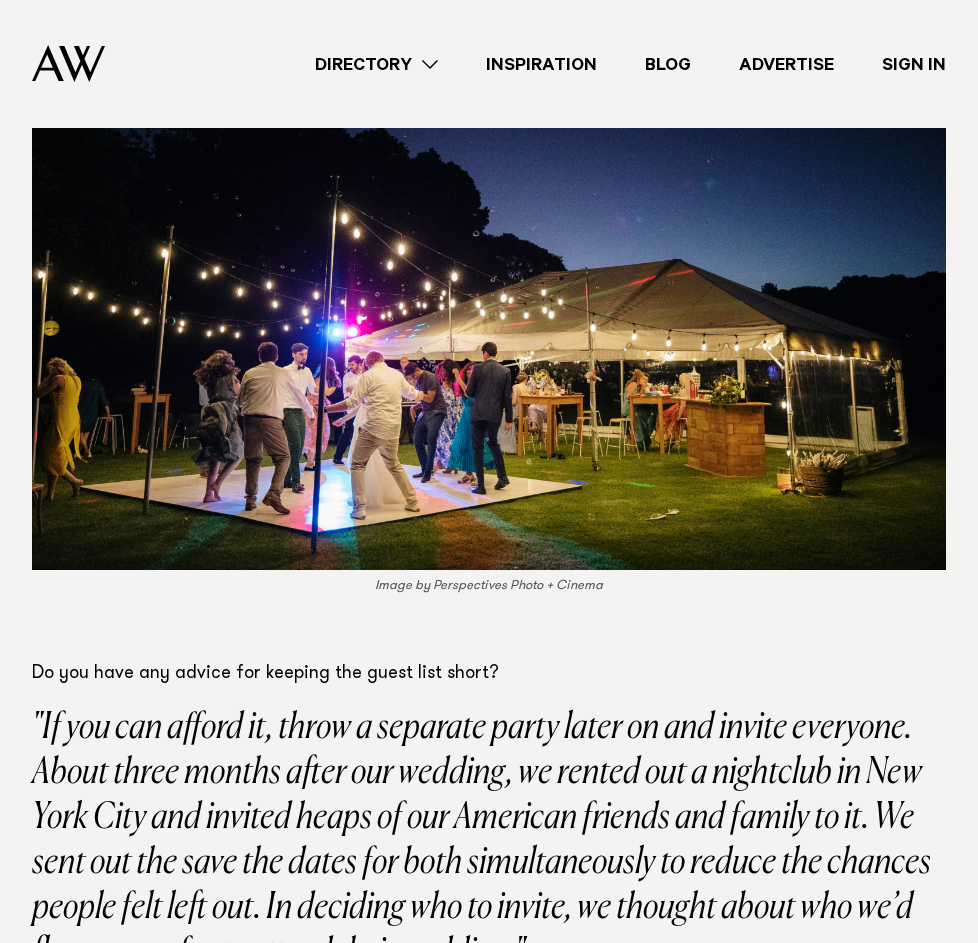 click on ""If you can afford it, throw a separate party later on and invite everyone. About three months after our wedding, we rented out a nightclub in New York City and invited heaps of our American friends and family to it. We sent out the save the dates for both simultaneously to reduce the chances people felt left out. In deciding who to invite, we thought about who we’d fly overseas for to attend their wedding."" at bounding box center [489, 841] 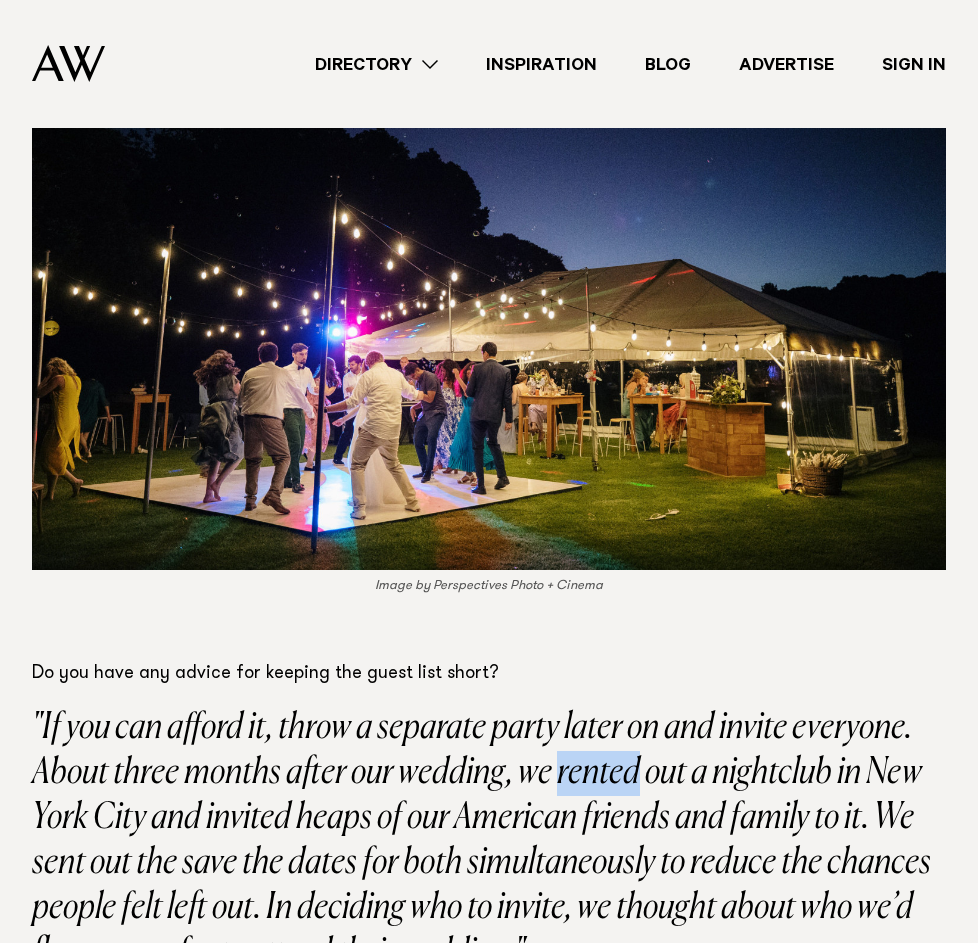 click on ""If you can afford it, throw a separate party later on and invite everyone. About three months after our wedding, we rented out a nightclub in New York City and invited heaps of our American friends and family to it. We sent out the save the dates for both simultaneously to reduce the chances people felt left out. In deciding who to invite, we thought about who we’d fly overseas for to attend their wedding."" at bounding box center (489, 841) 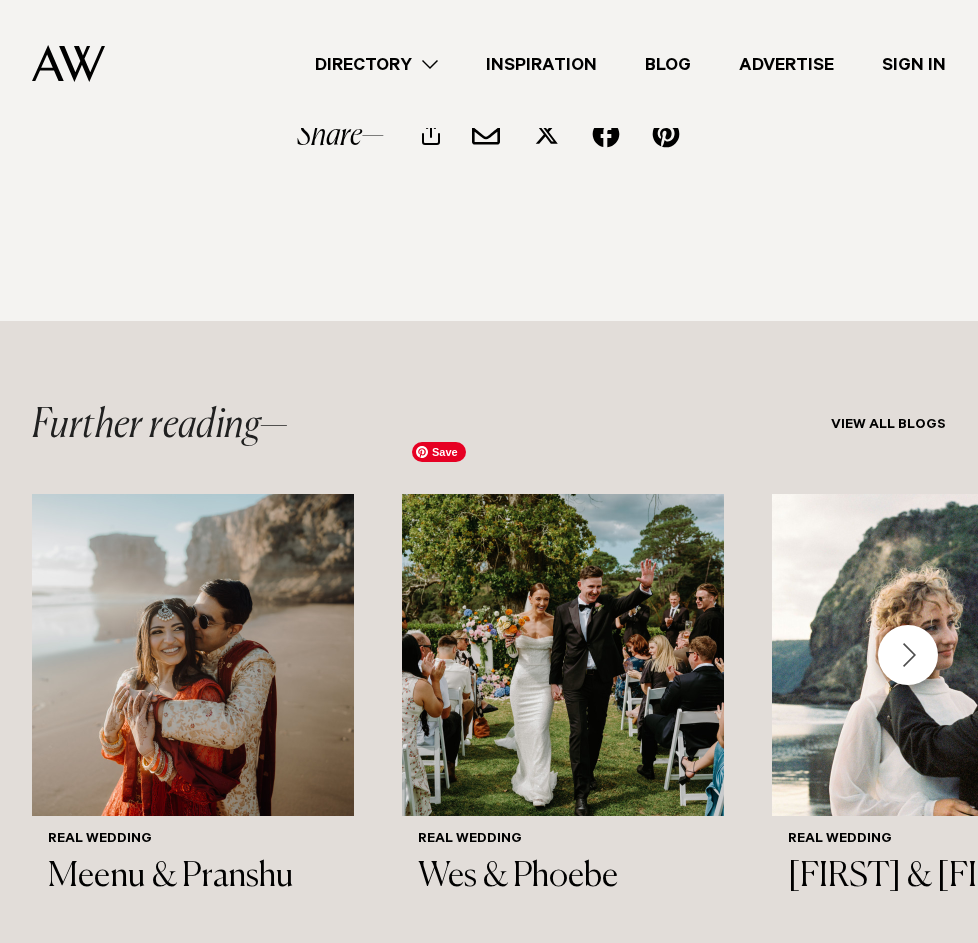 scroll, scrollTop: 35087, scrollLeft: 0, axis: vertical 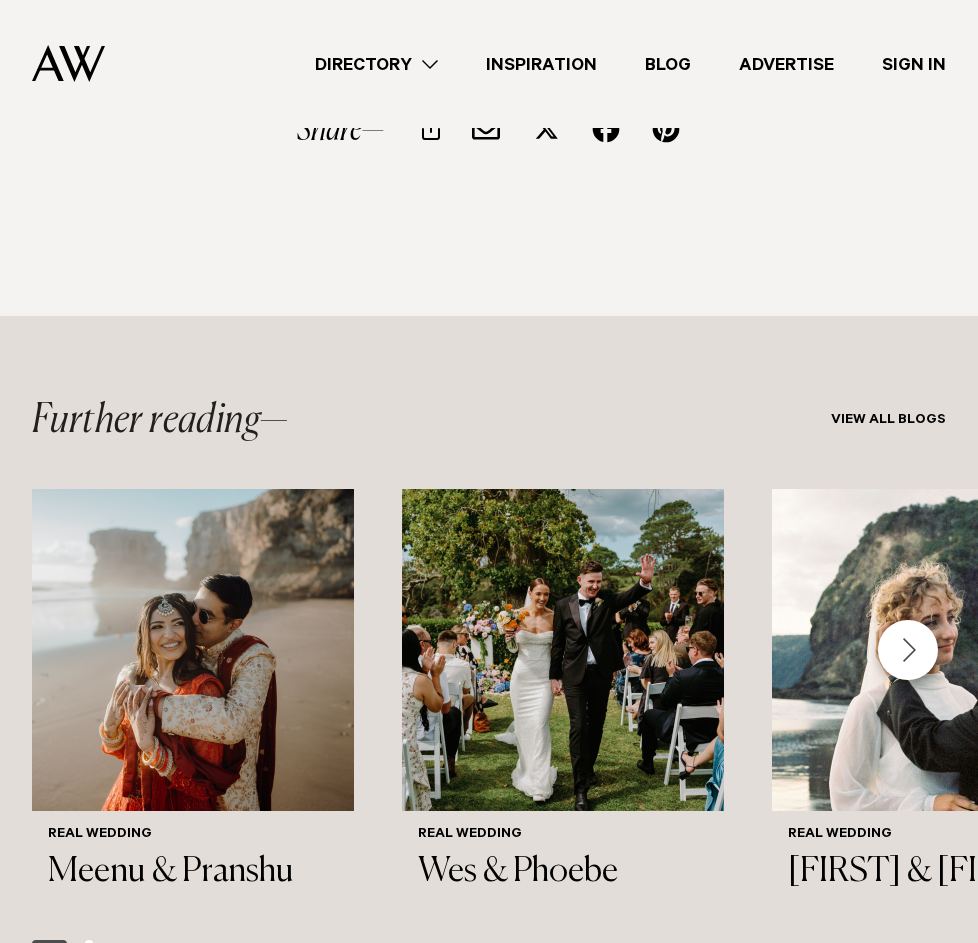 click at bounding box center (908, 650) 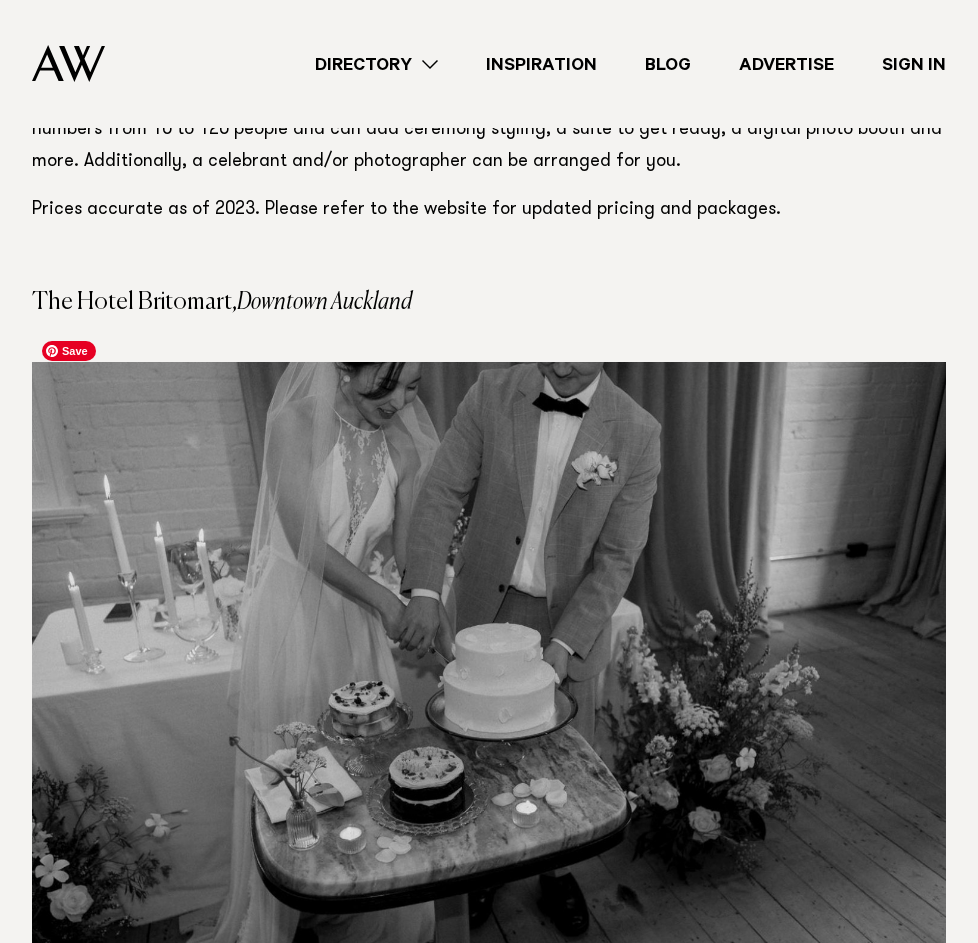 scroll, scrollTop: 21818, scrollLeft: 0, axis: vertical 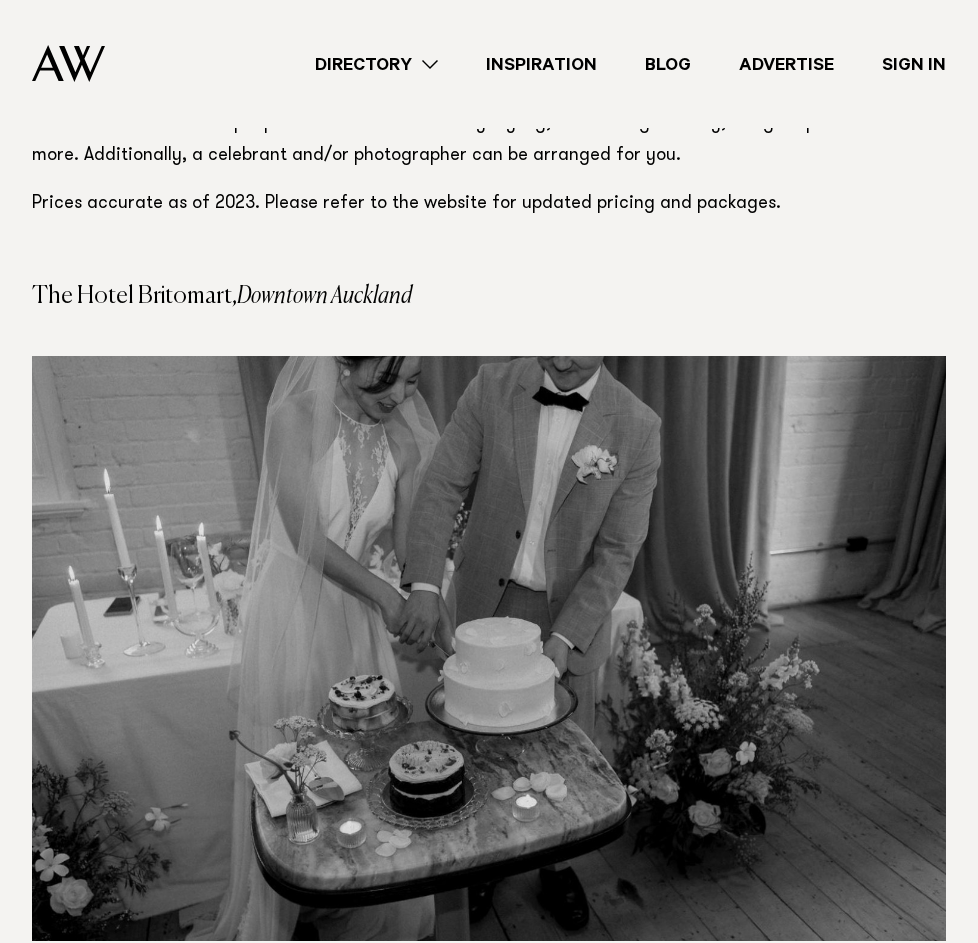 click at bounding box center (489, 252) 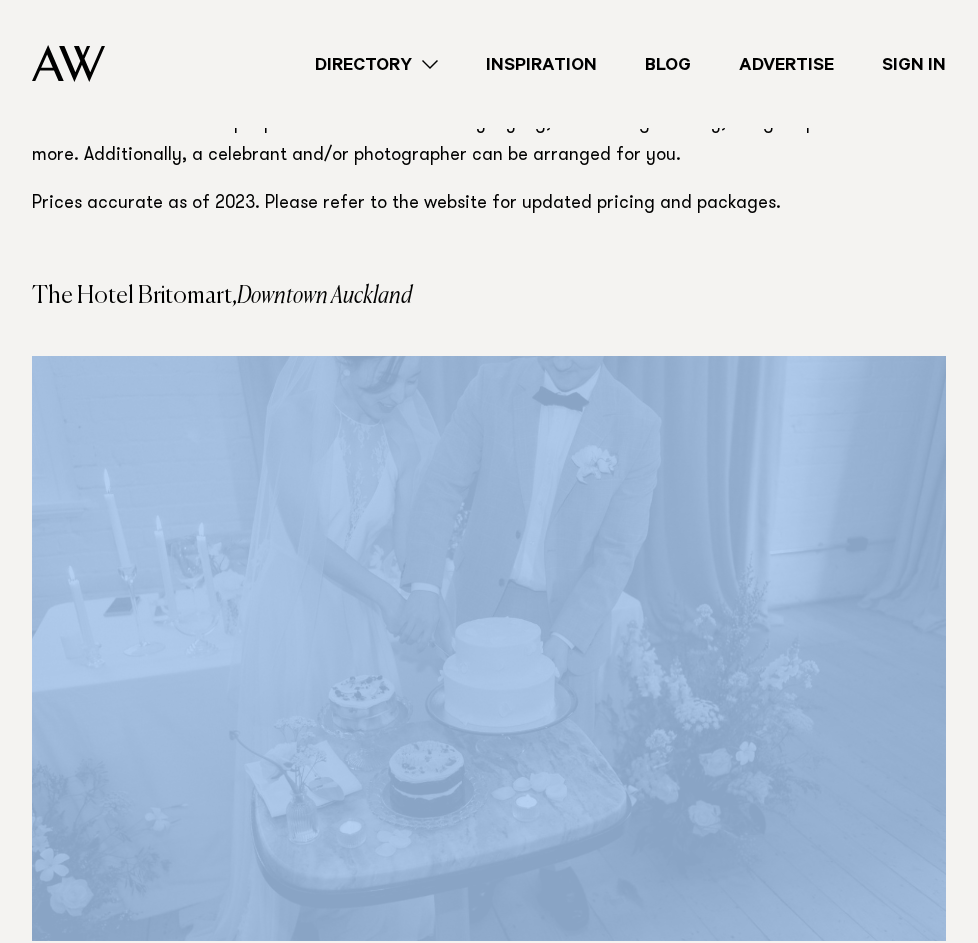click on "Downtown Auckland" at bounding box center [324, 296] 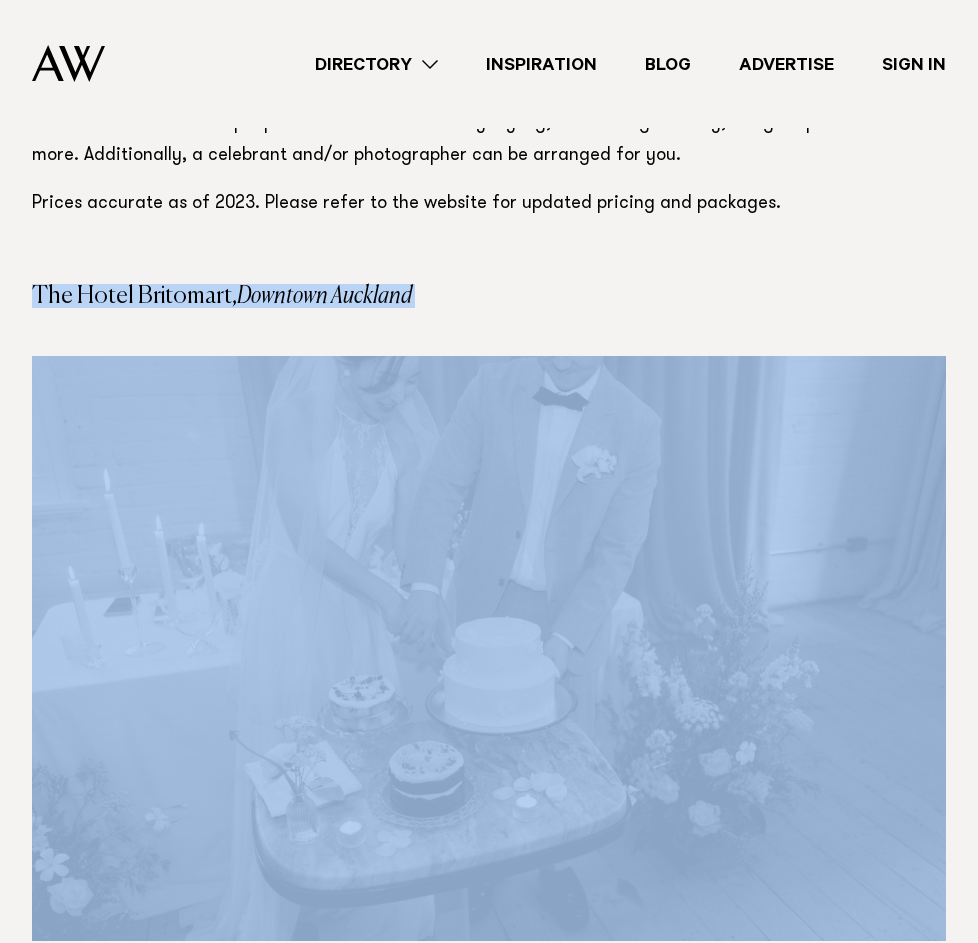 scroll, scrollTop: 21912, scrollLeft: 0, axis: vertical 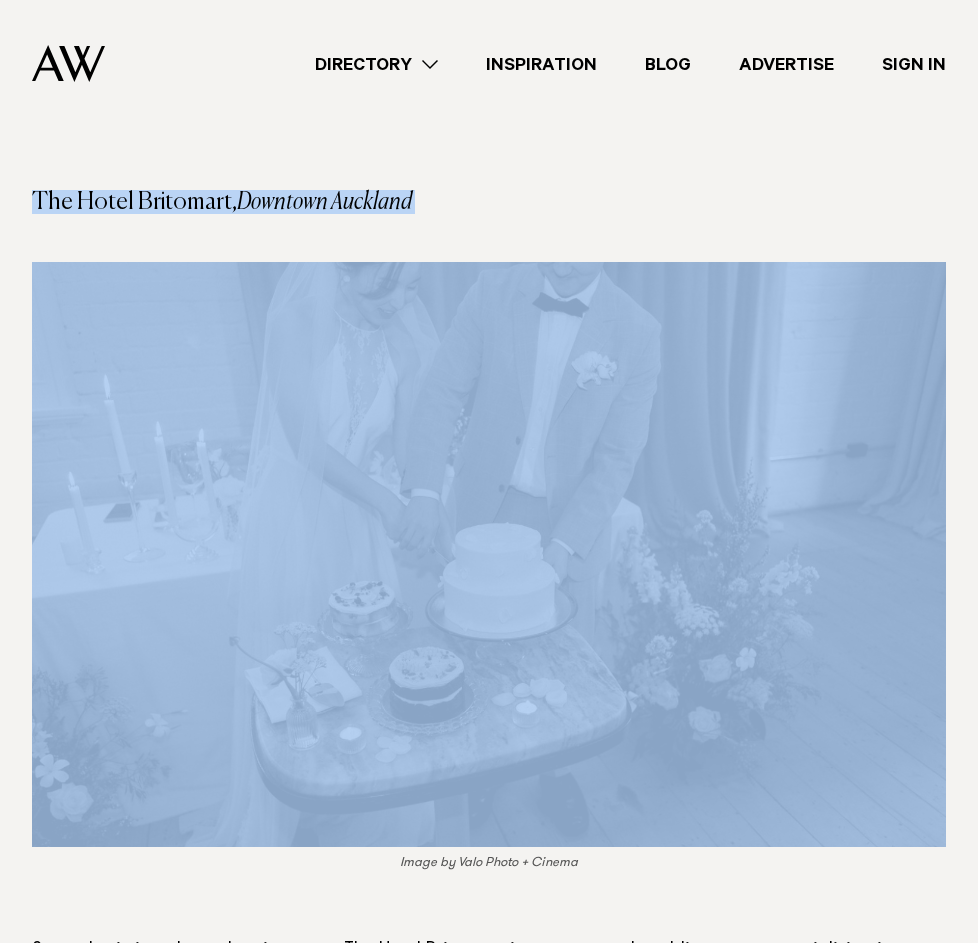 copy on "The Hotel Britomart,  Downtown Auckland" 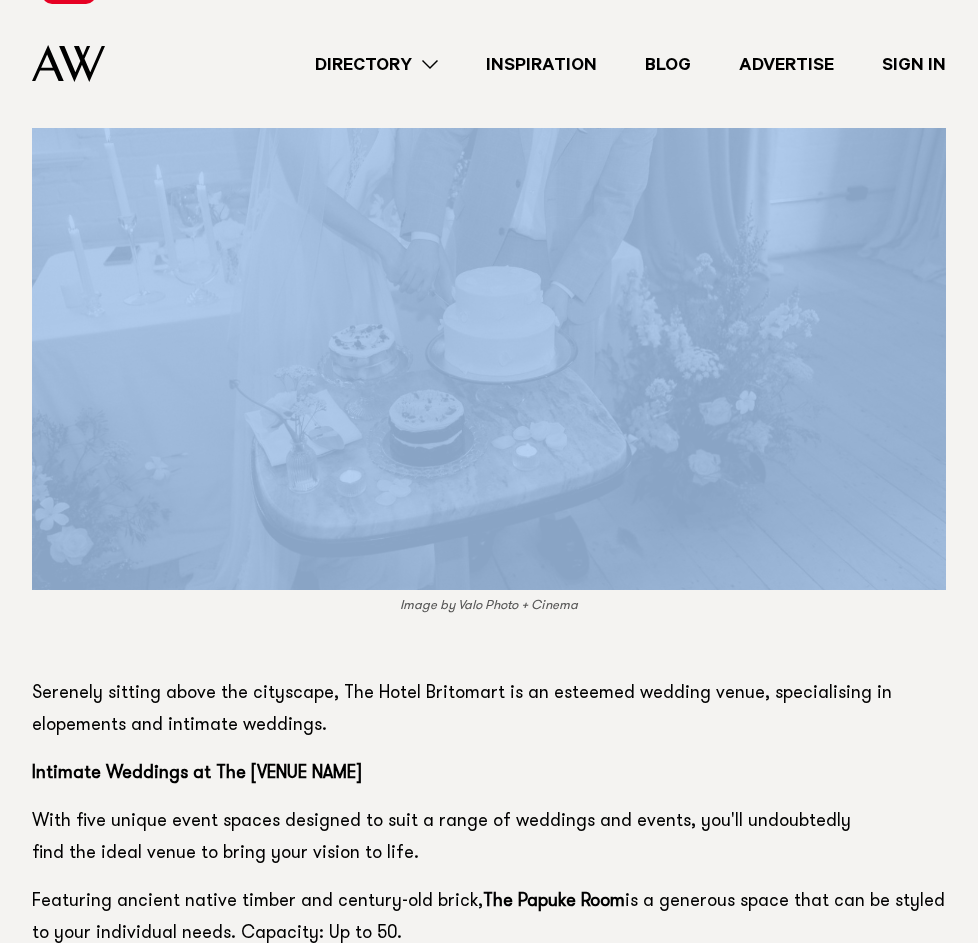 scroll, scrollTop: 22172, scrollLeft: 0, axis: vertical 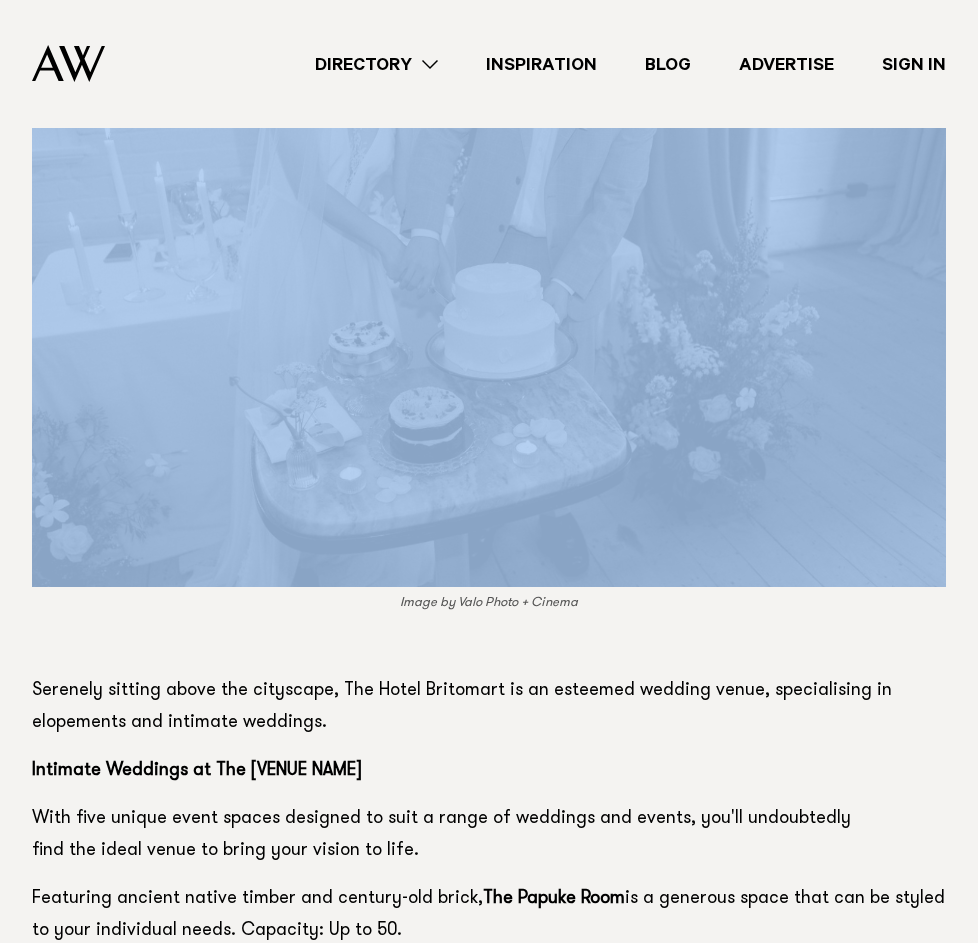 click on "Intimate Weddings at The Hotel Britomart" at bounding box center [489, 771] 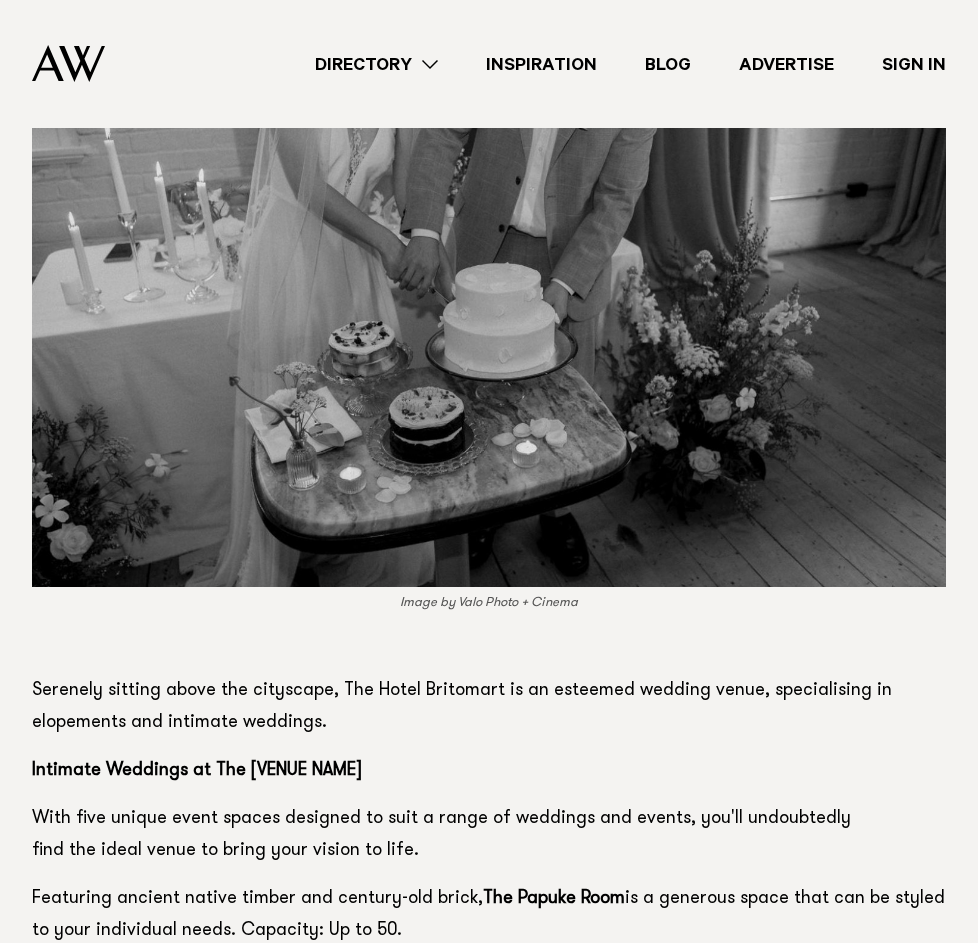click on "Intimate Weddings at The Hotel Britomart" at bounding box center [197, 771] 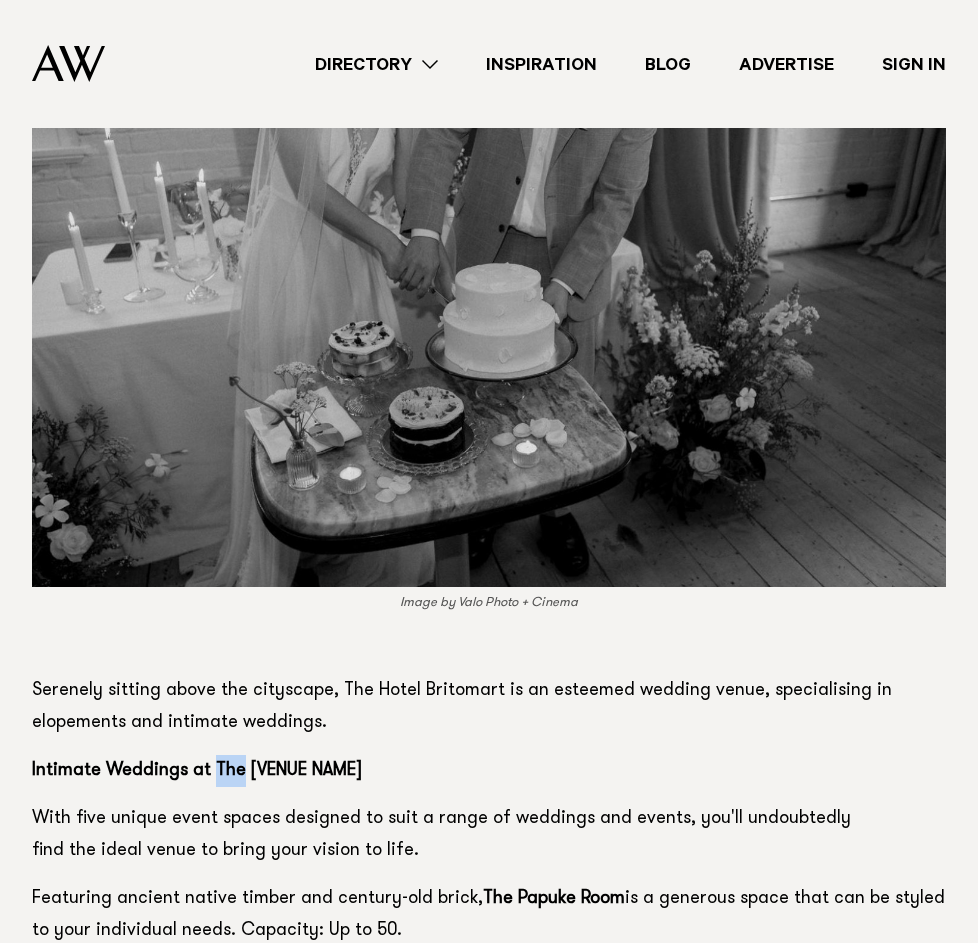 click on "Intimate Weddings at The Hotel Britomart" at bounding box center [197, 771] 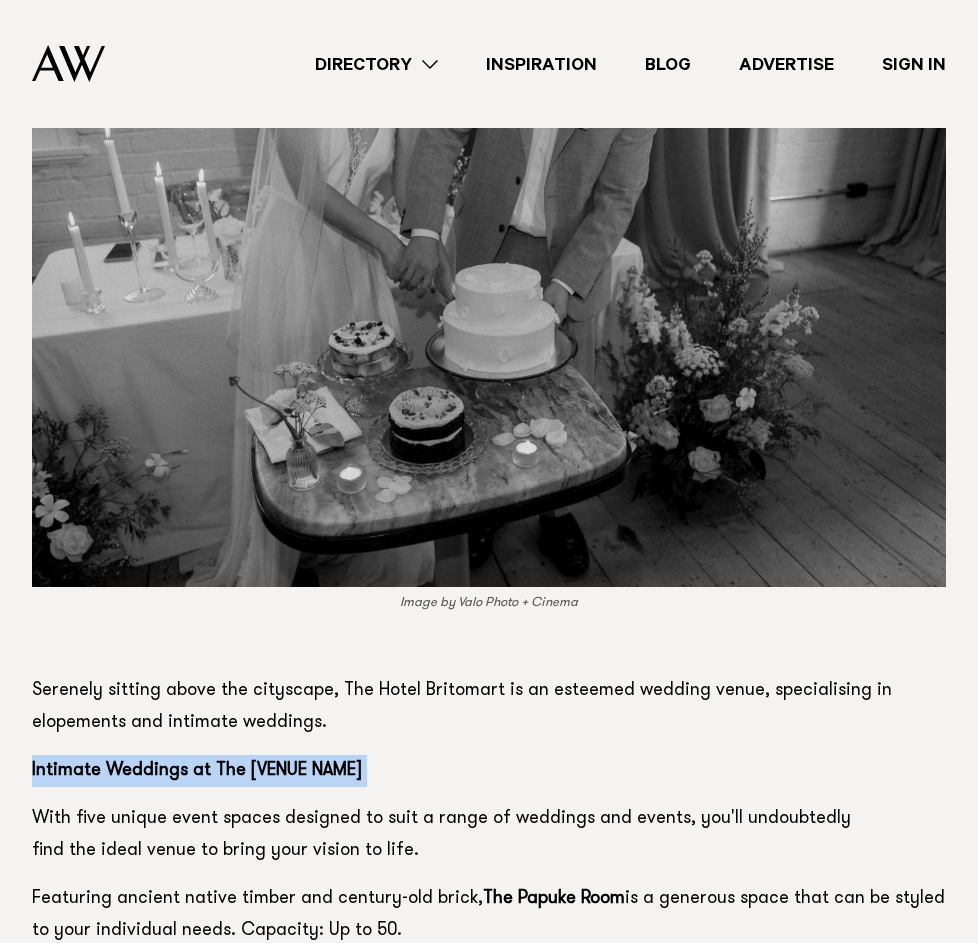 click on "Intimate Weddings at The Hotel Britomart" at bounding box center [197, 771] 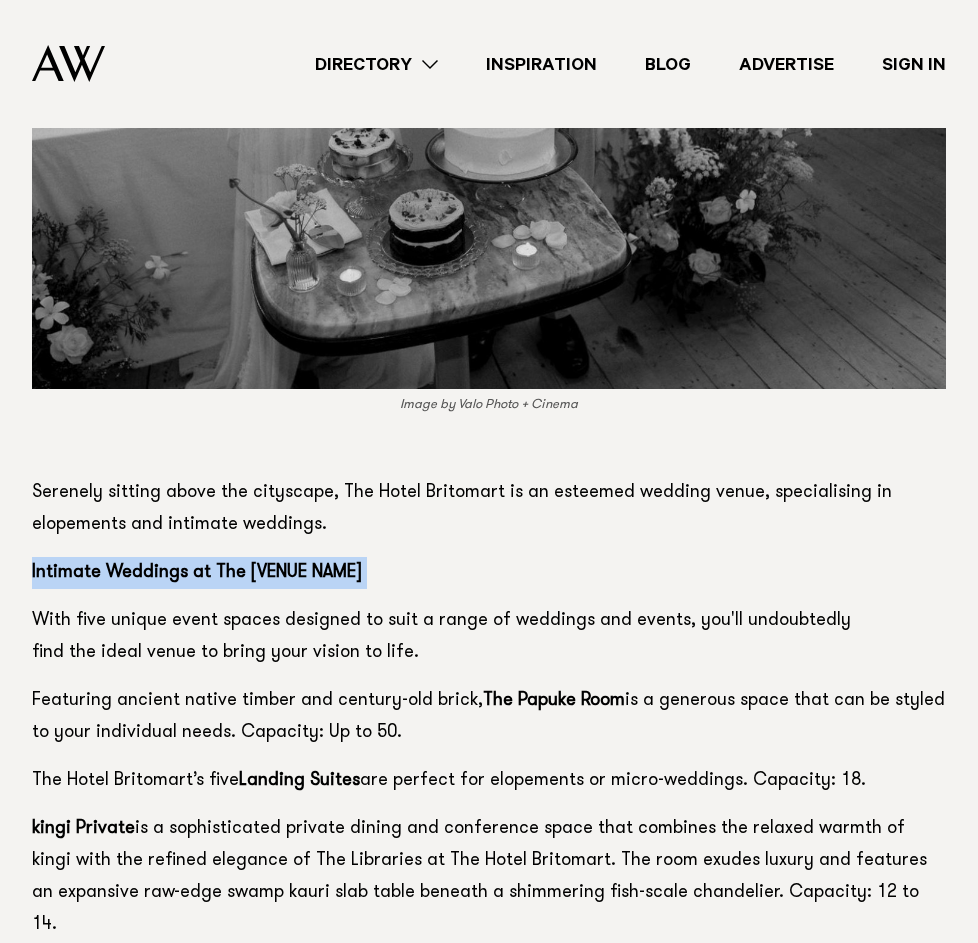 scroll, scrollTop: 22374, scrollLeft: 0, axis: vertical 